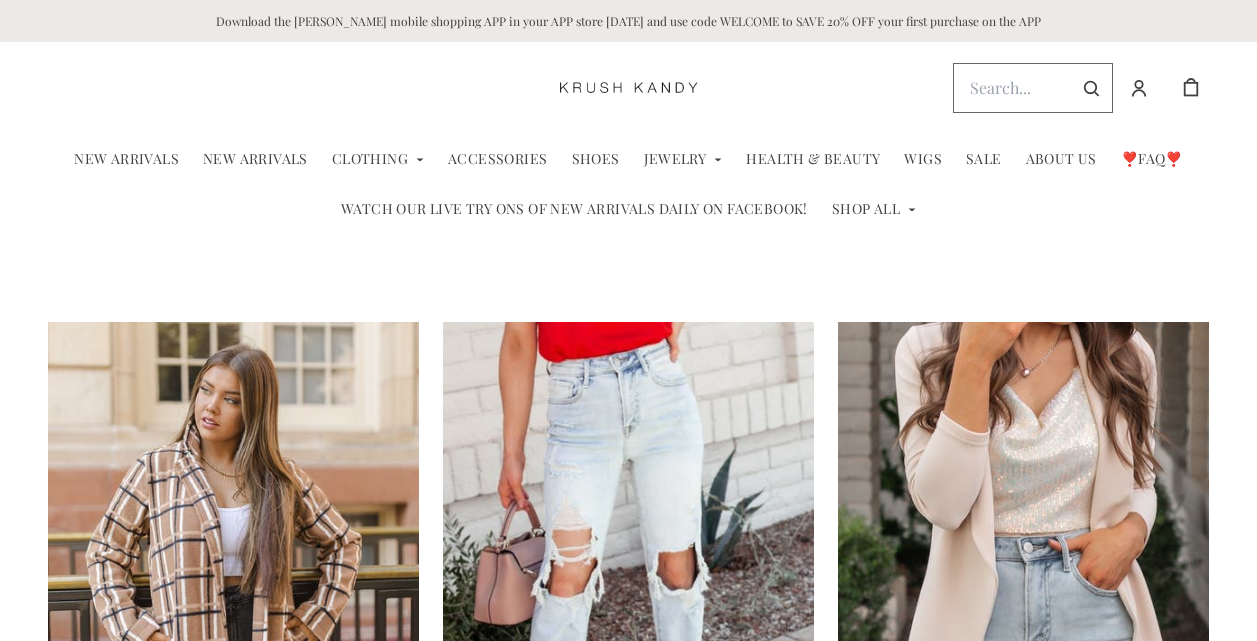 scroll, scrollTop: 0, scrollLeft: 0, axis: both 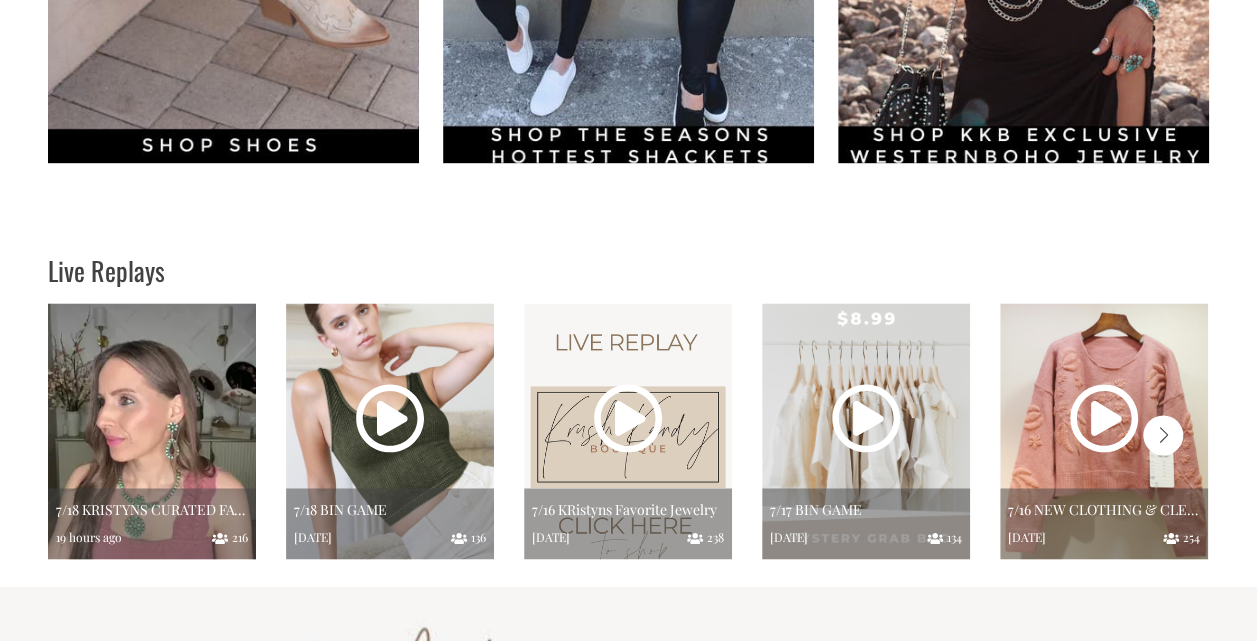 click at bounding box center [152, 431] 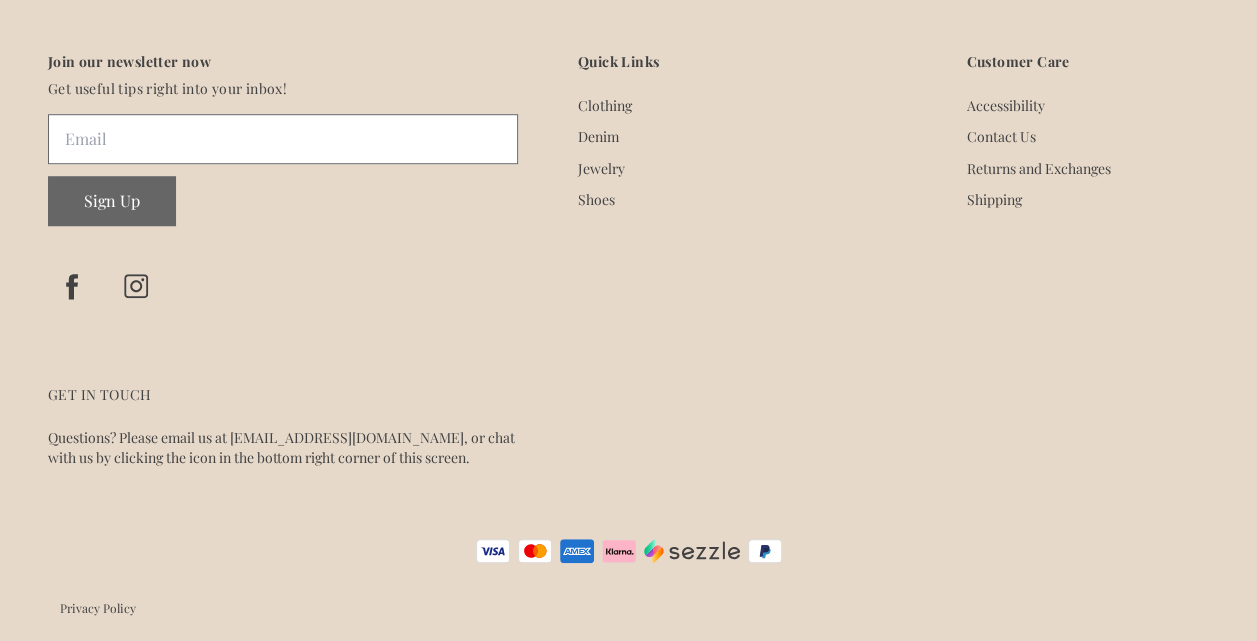 scroll, scrollTop: 0, scrollLeft: 0, axis: both 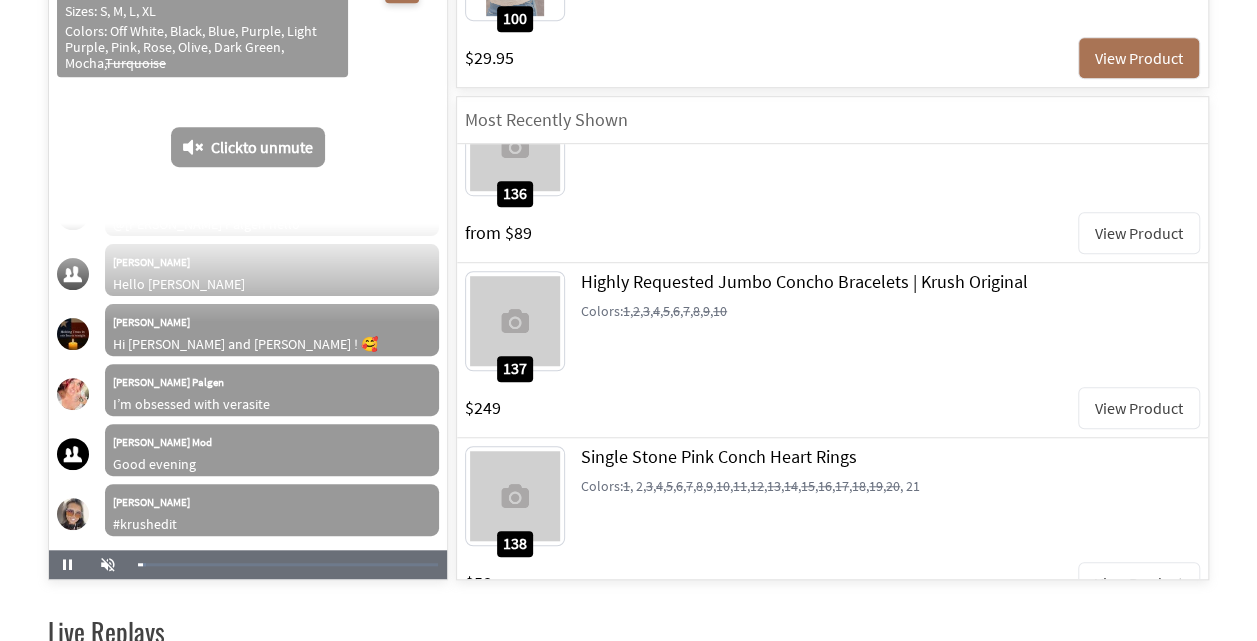 click on "View Product" at bounding box center (1139, 583) 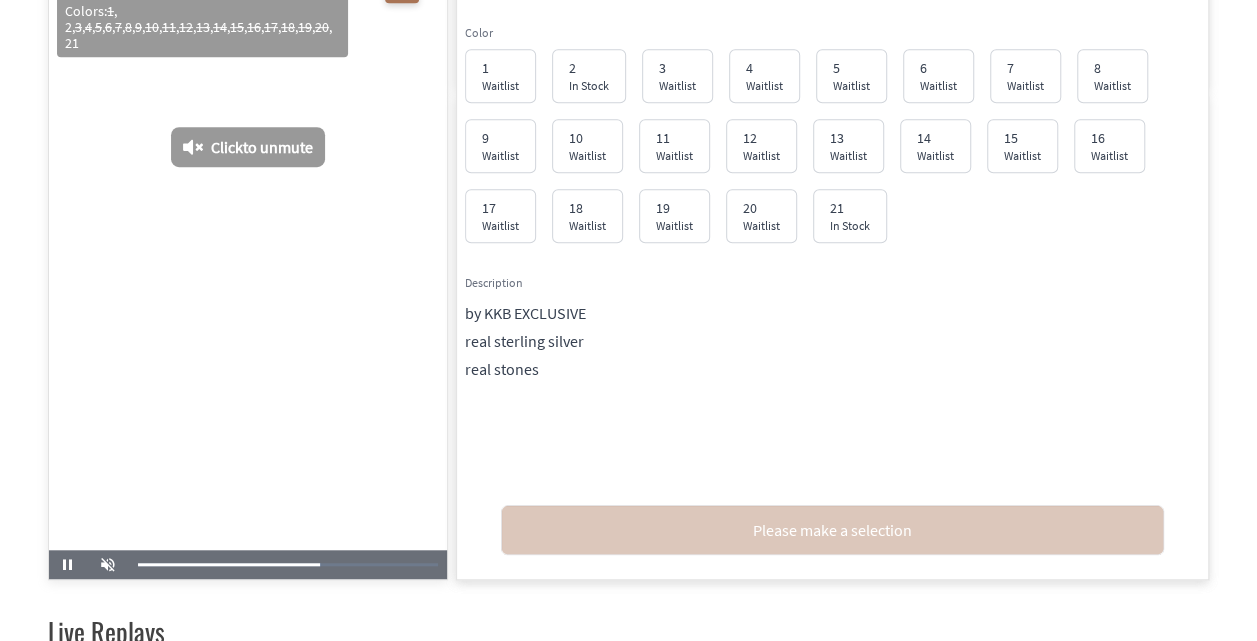 scroll, scrollTop: 23707, scrollLeft: 0, axis: vertical 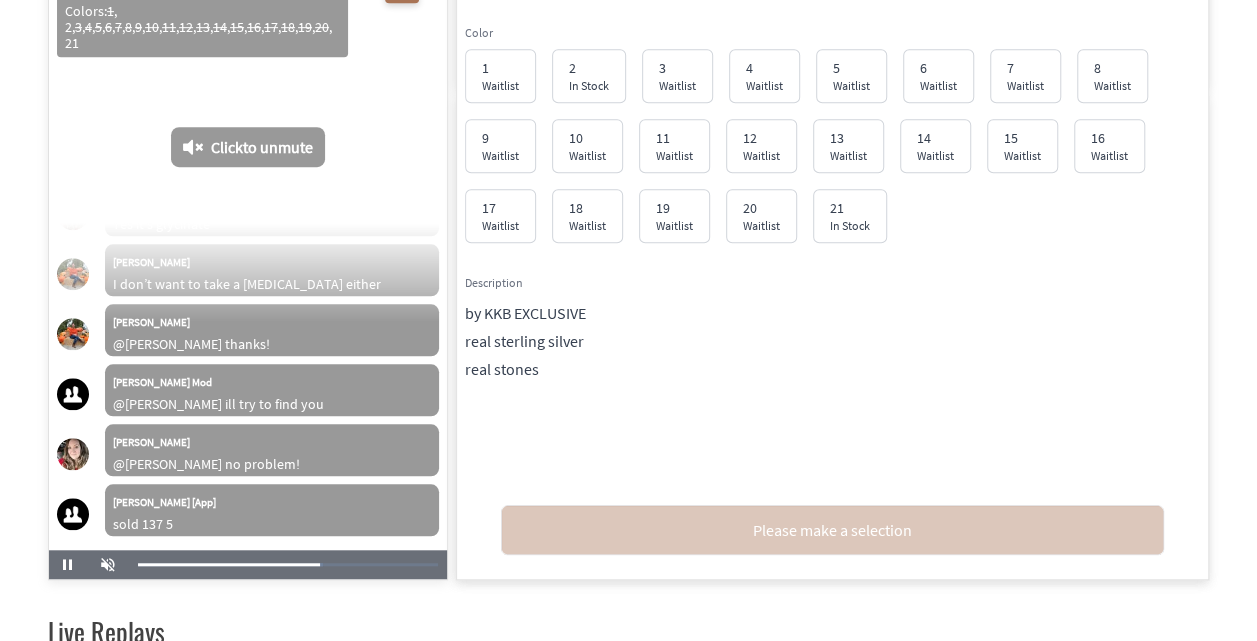 click on "Click  to unmute" at bounding box center (262, 147) 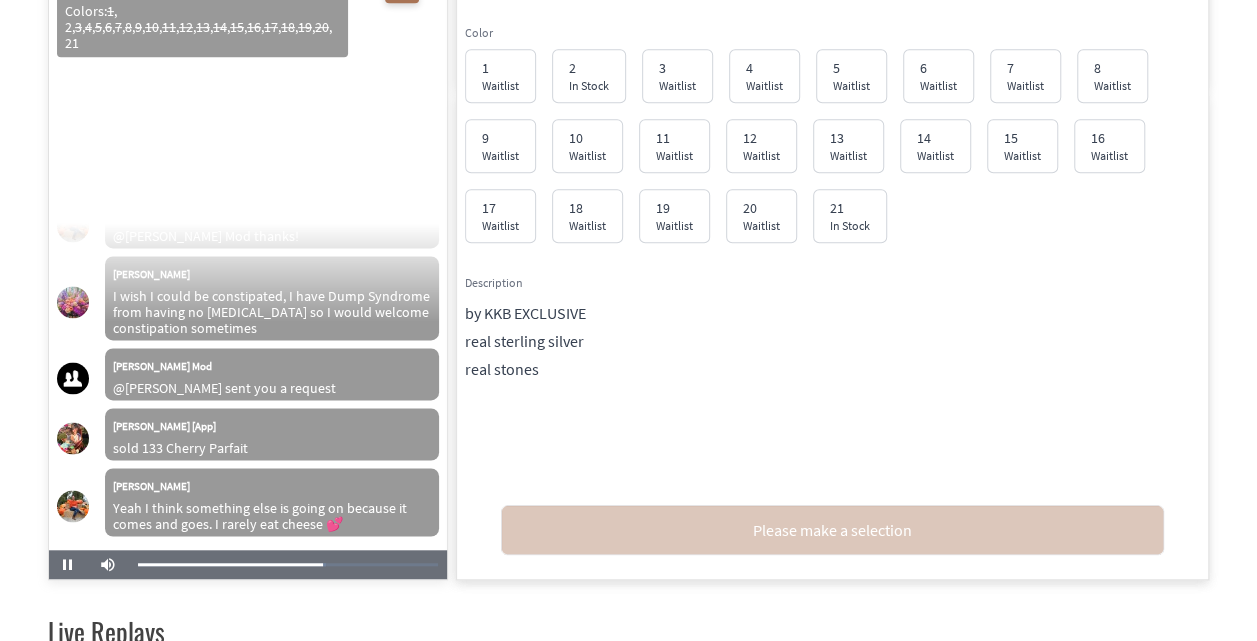 scroll, scrollTop: 24235, scrollLeft: 0, axis: vertical 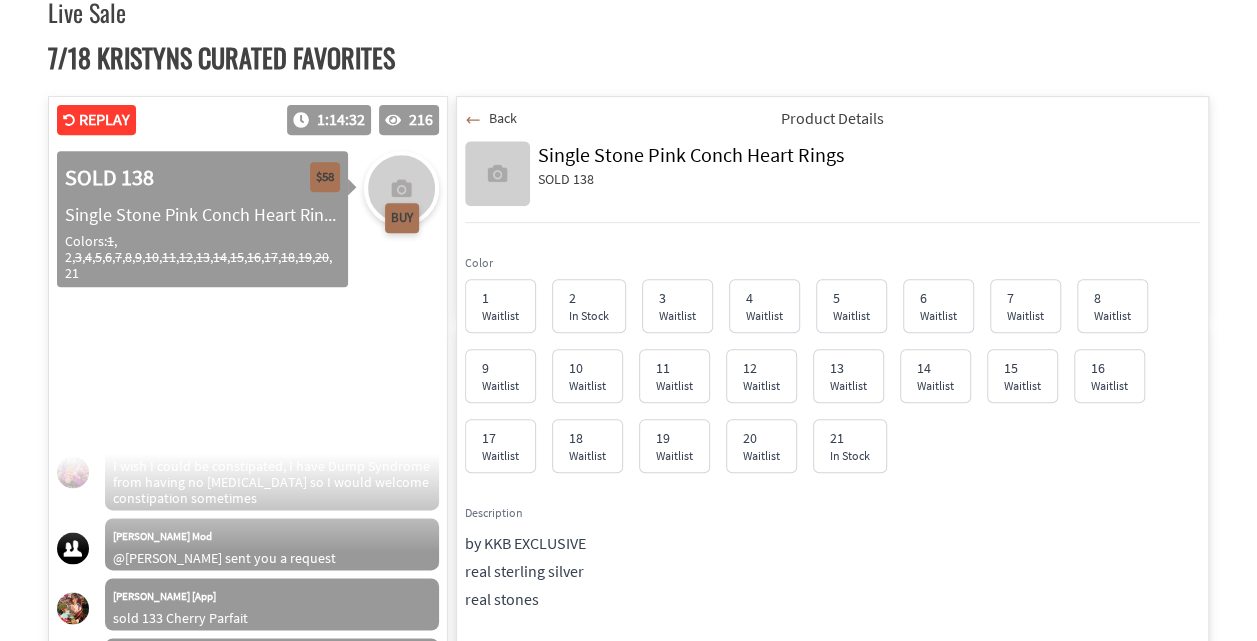 click on "Back" at bounding box center (491, 118) 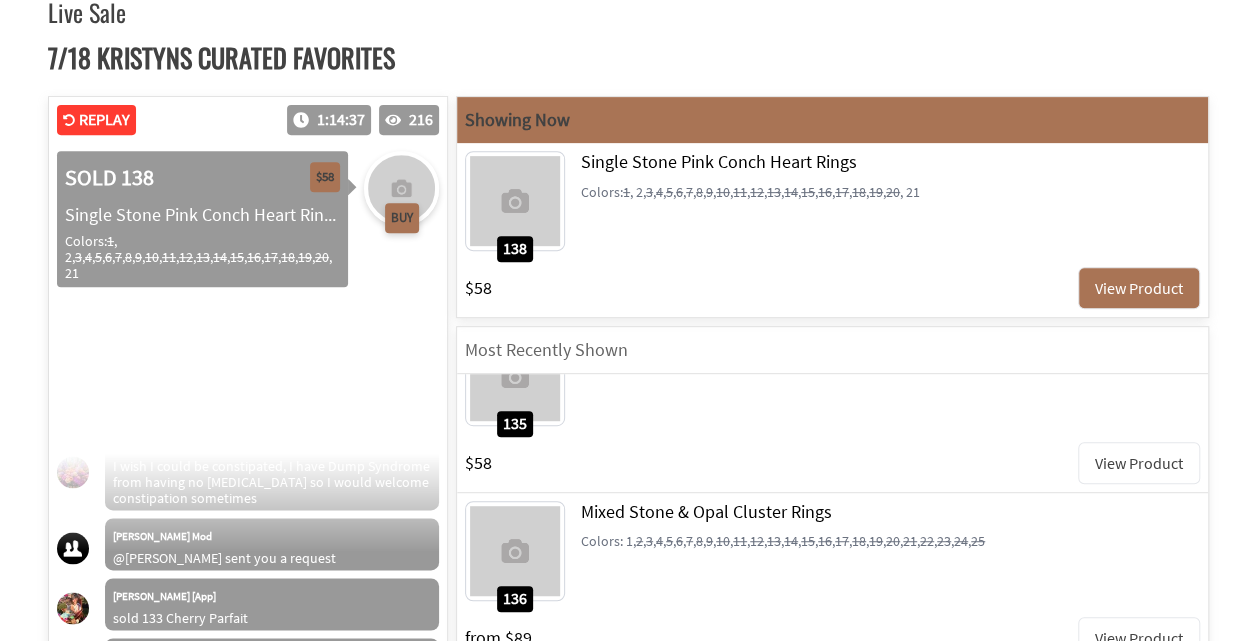 scroll, scrollTop: 0, scrollLeft: 0, axis: both 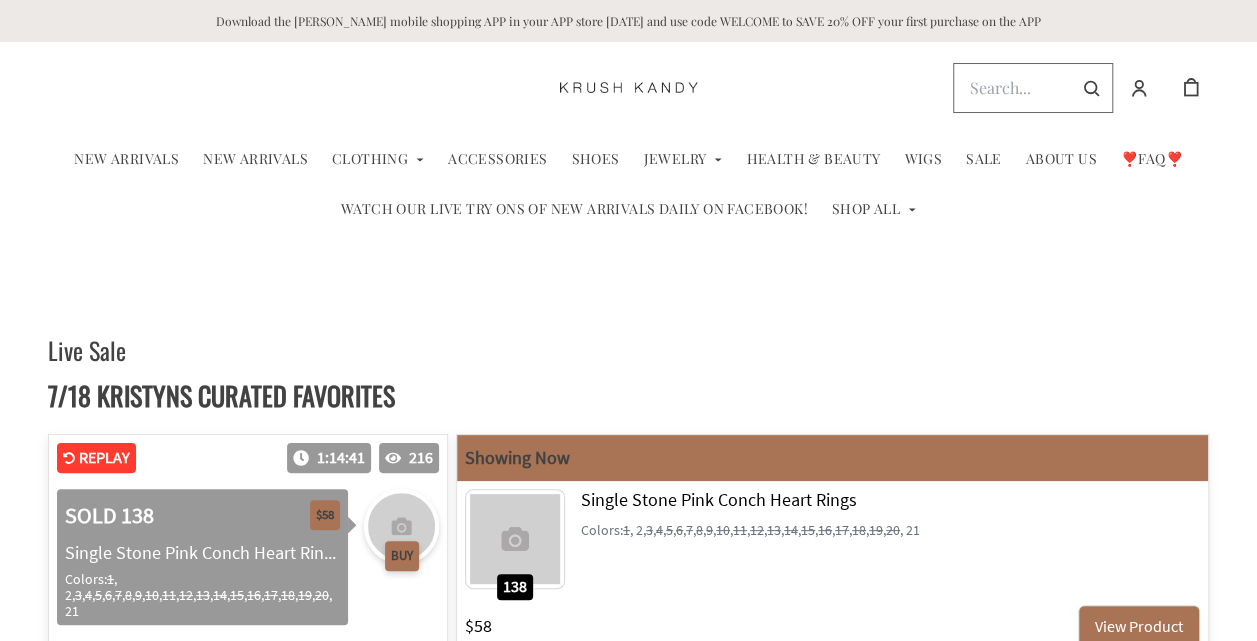 click at bounding box center (629, 88) 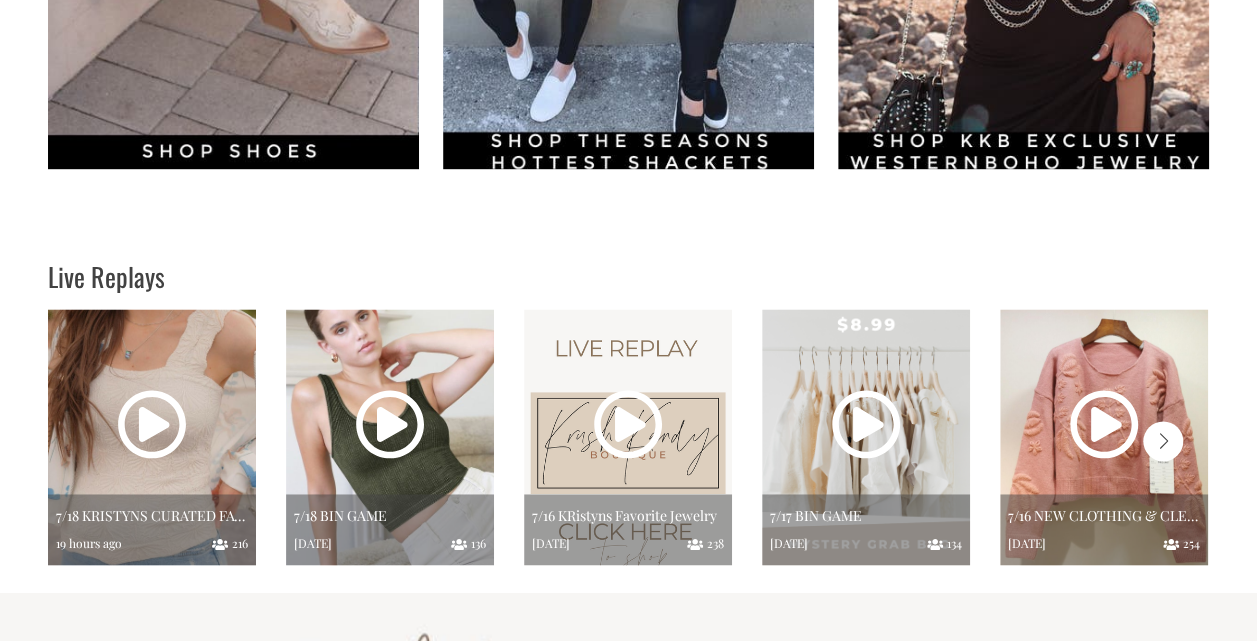 scroll, scrollTop: 1518, scrollLeft: 0, axis: vertical 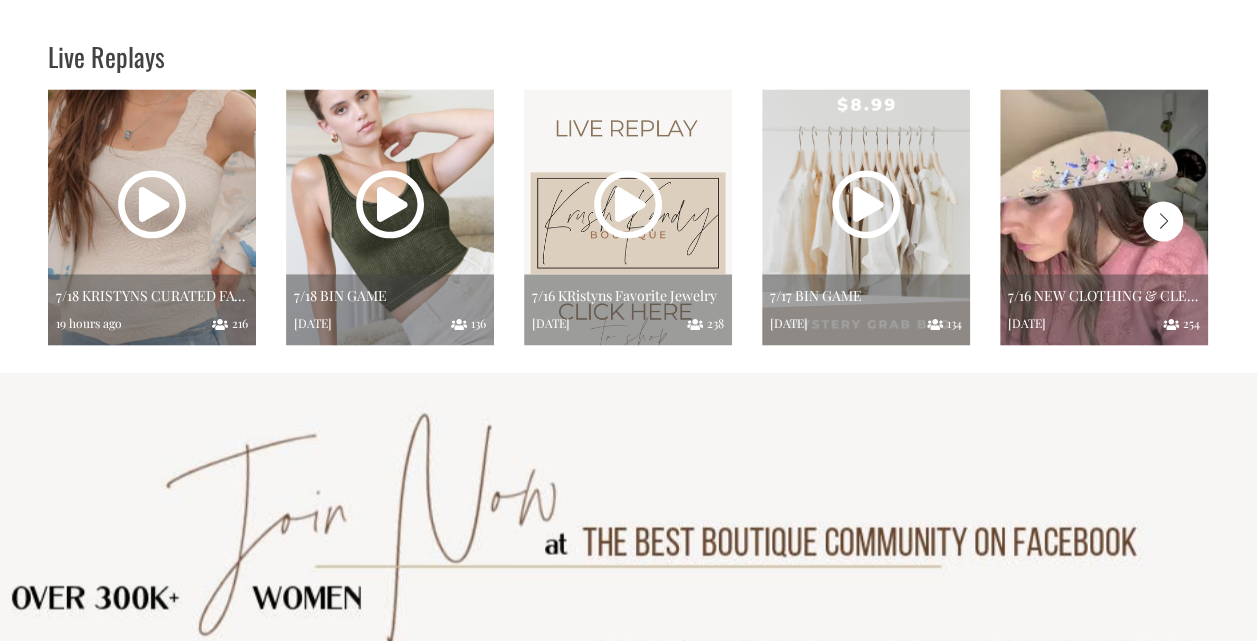 click at bounding box center (1104, 217) 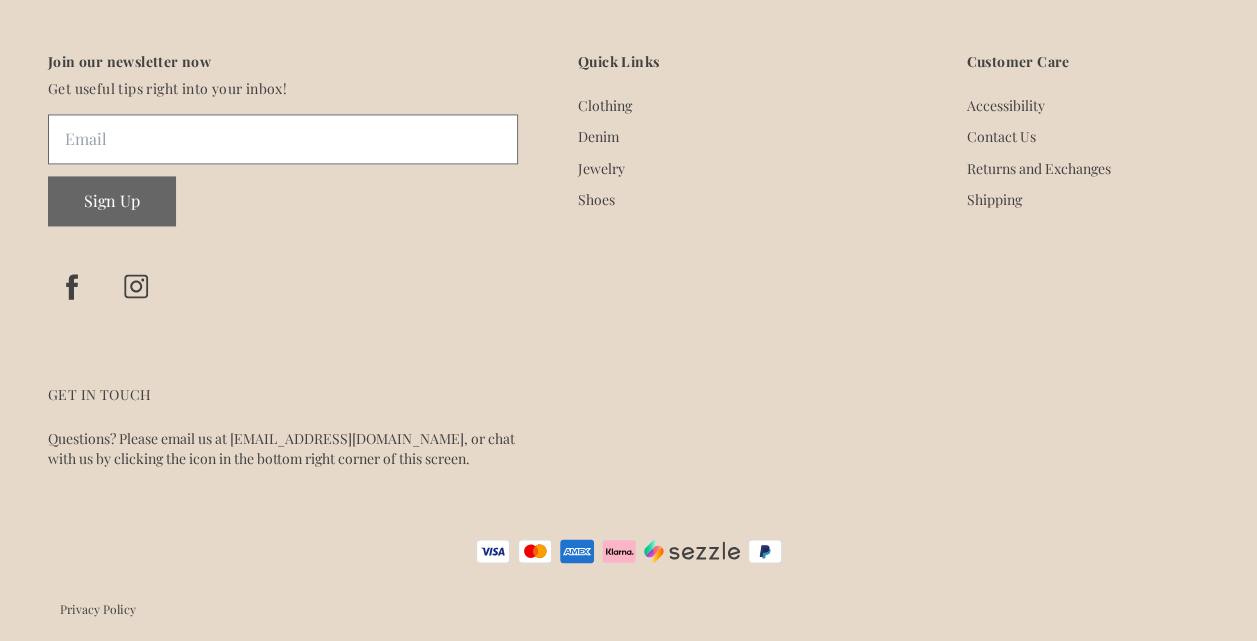 scroll, scrollTop: 0, scrollLeft: 0, axis: both 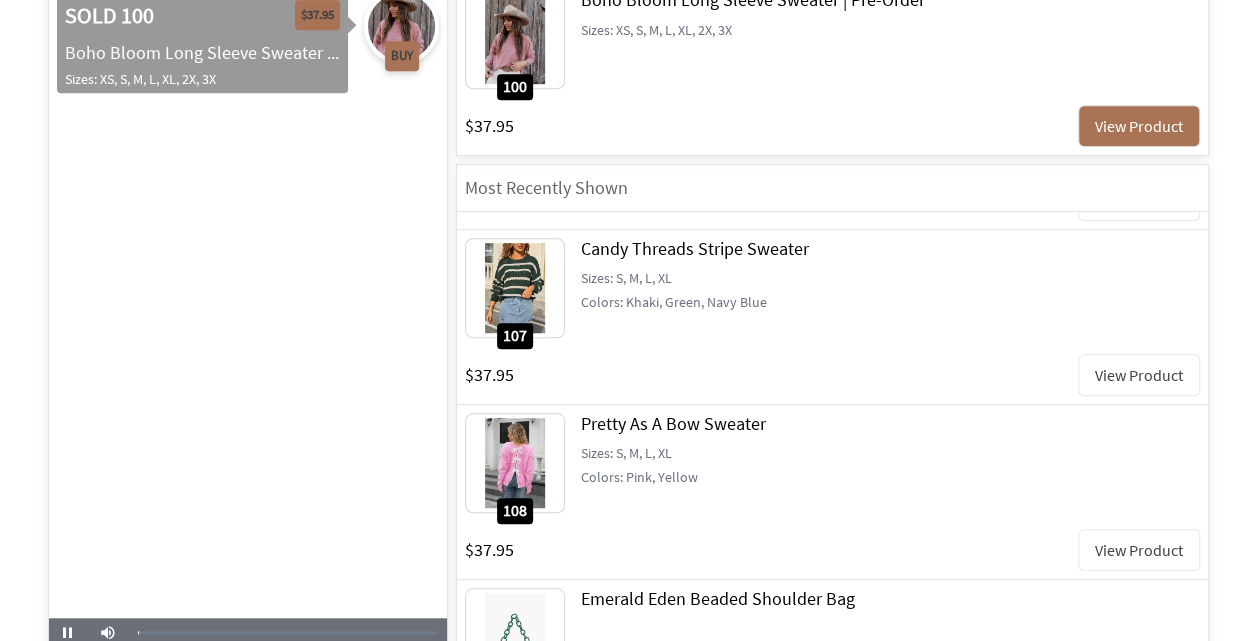click on "View Product" at bounding box center [1139, 550] 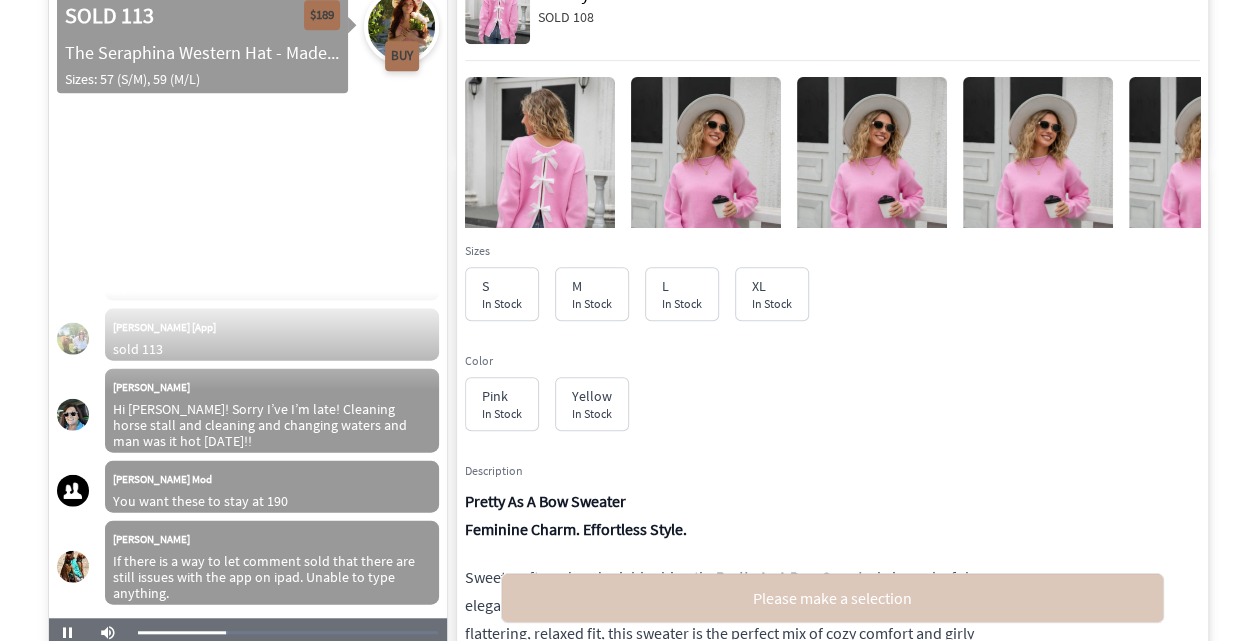 scroll, scrollTop: 17443, scrollLeft: 0, axis: vertical 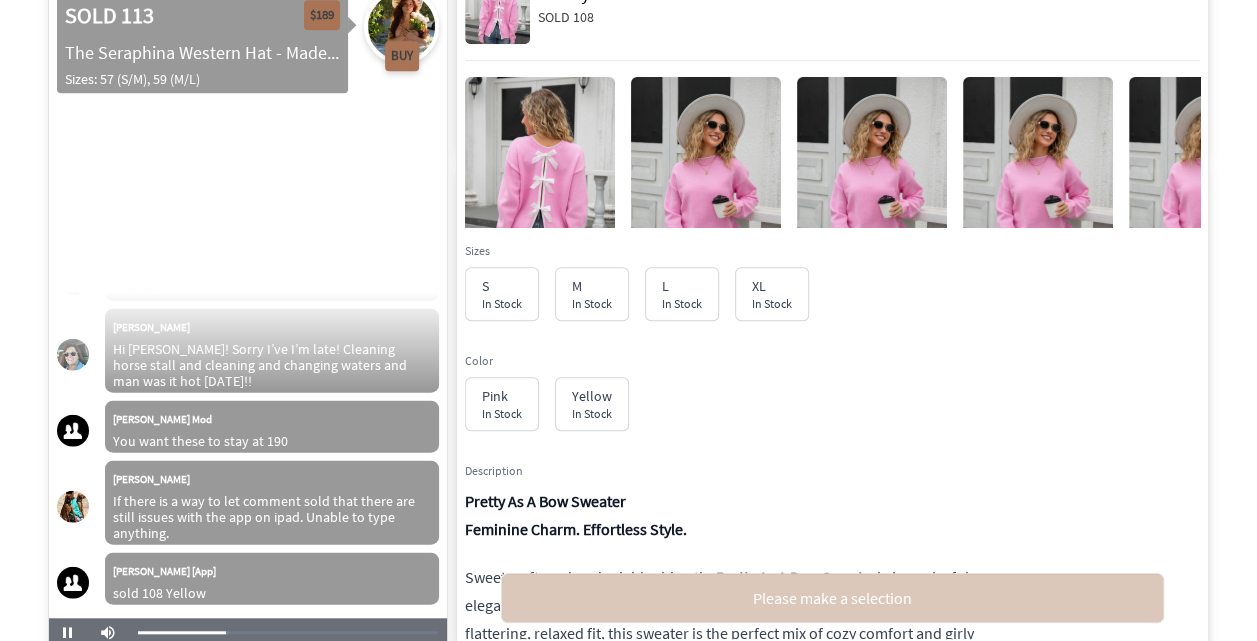 click at bounding box center [540, 189] 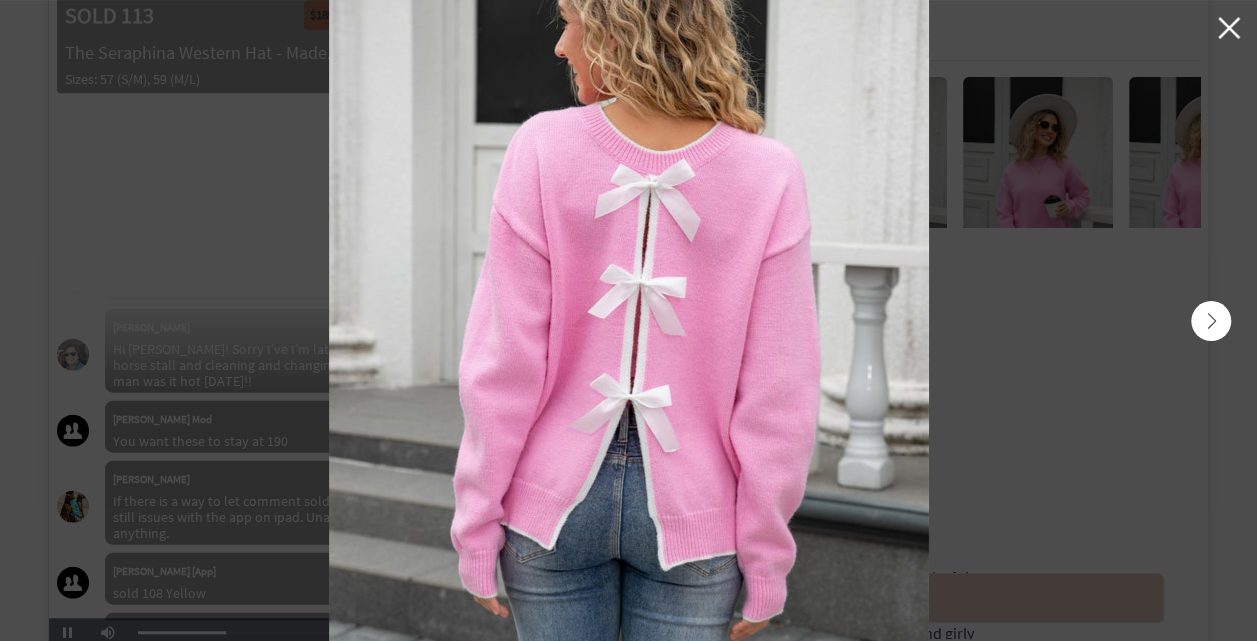 scroll, scrollTop: 17503, scrollLeft: 0, axis: vertical 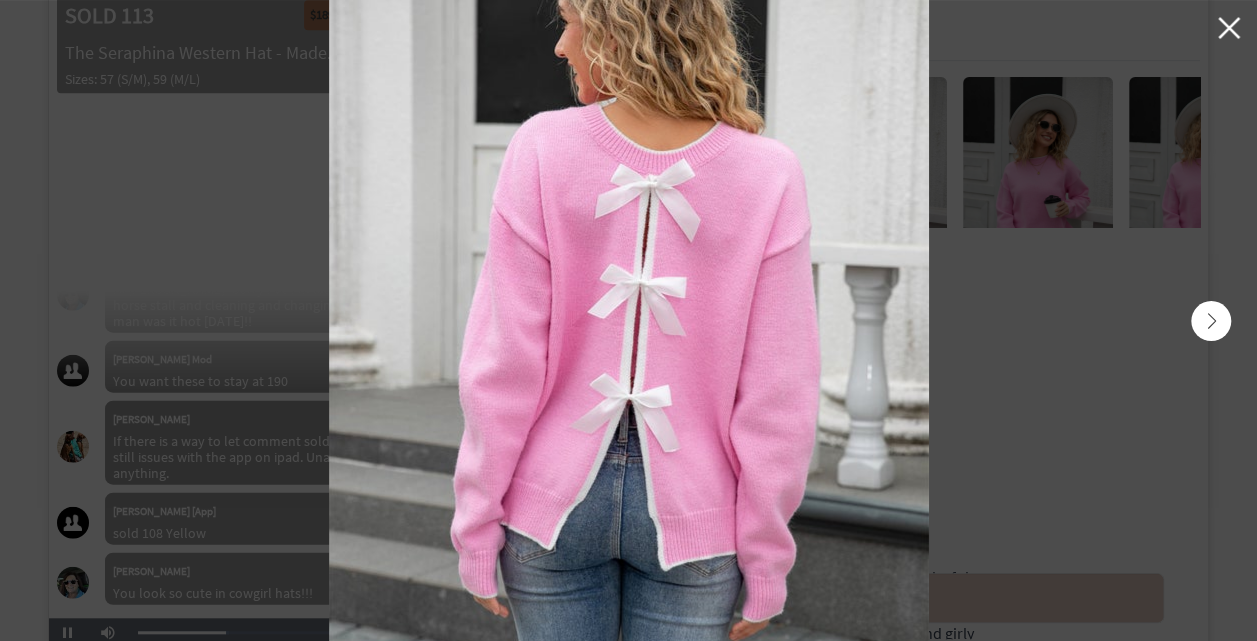 click at bounding box center (1211, 321) 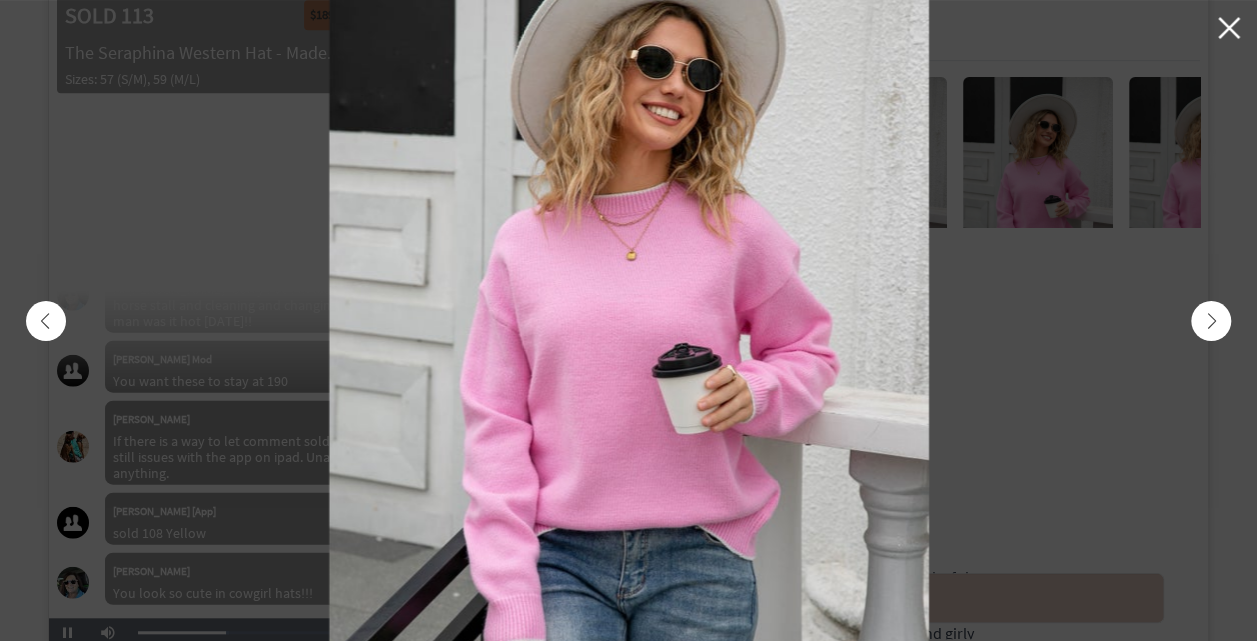 click at bounding box center [1211, 321] 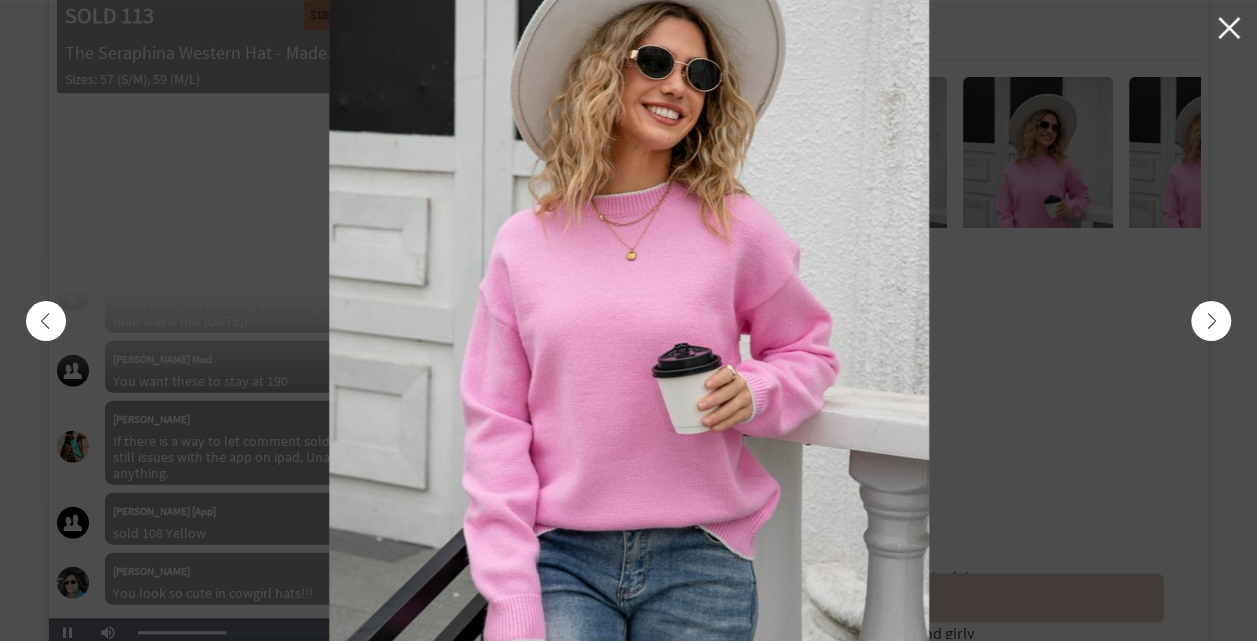 click at bounding box center [1211, 321] 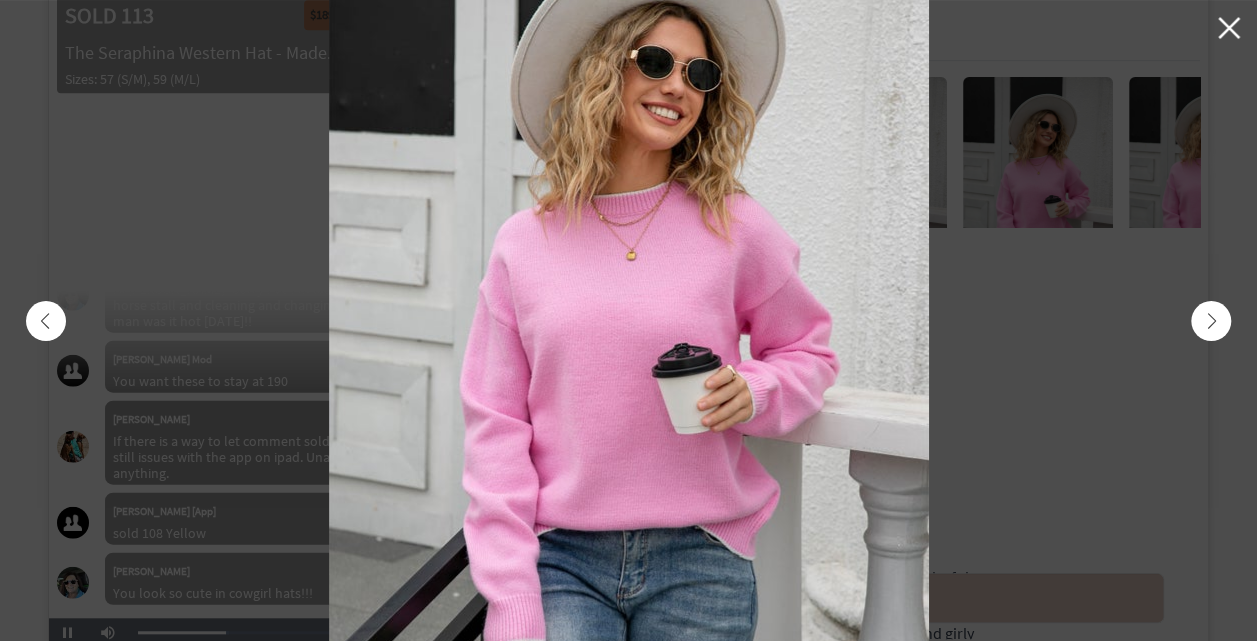 click at bounding box center [1211, 321] 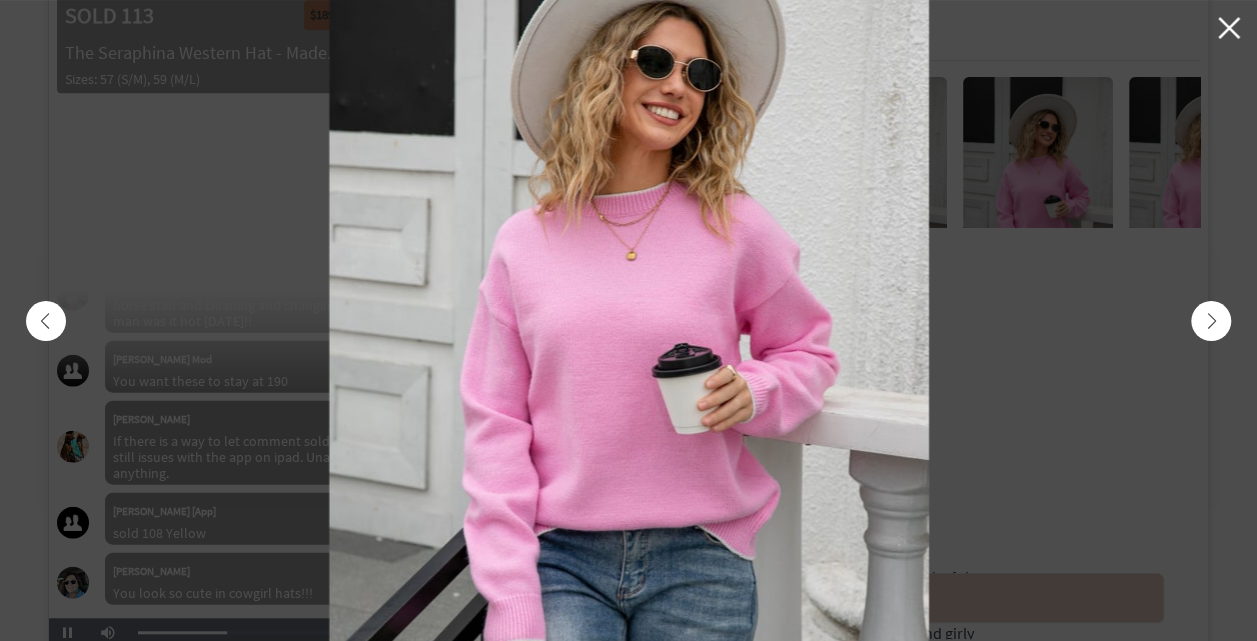 click at bounding box center (1211, 321) 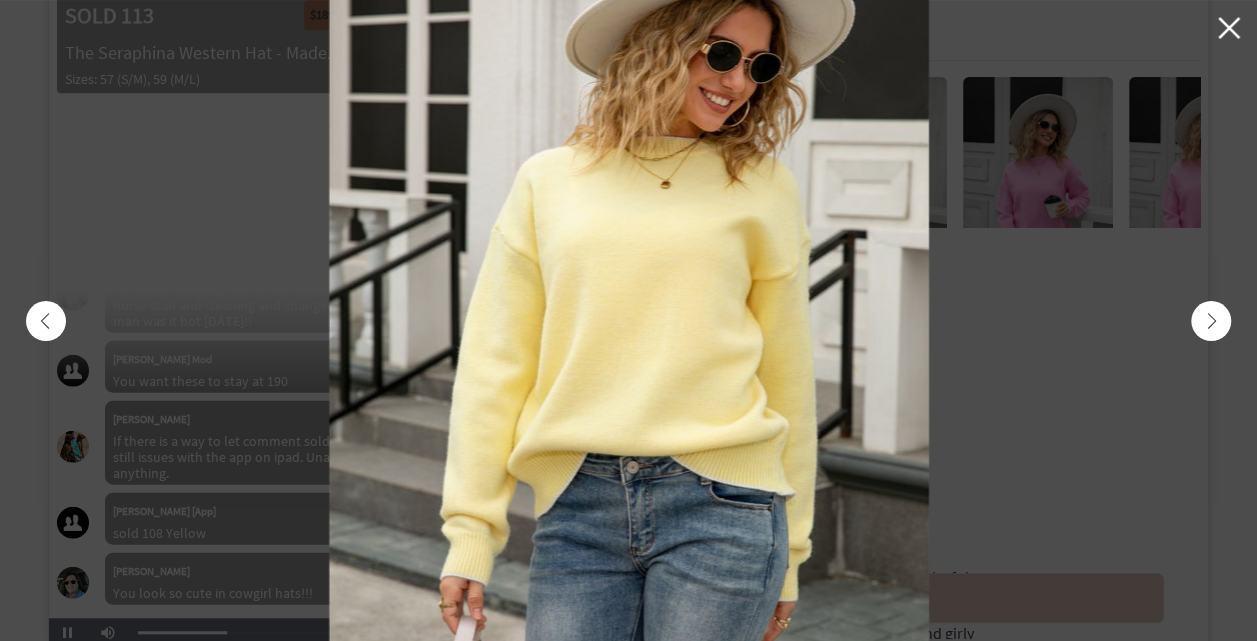 click 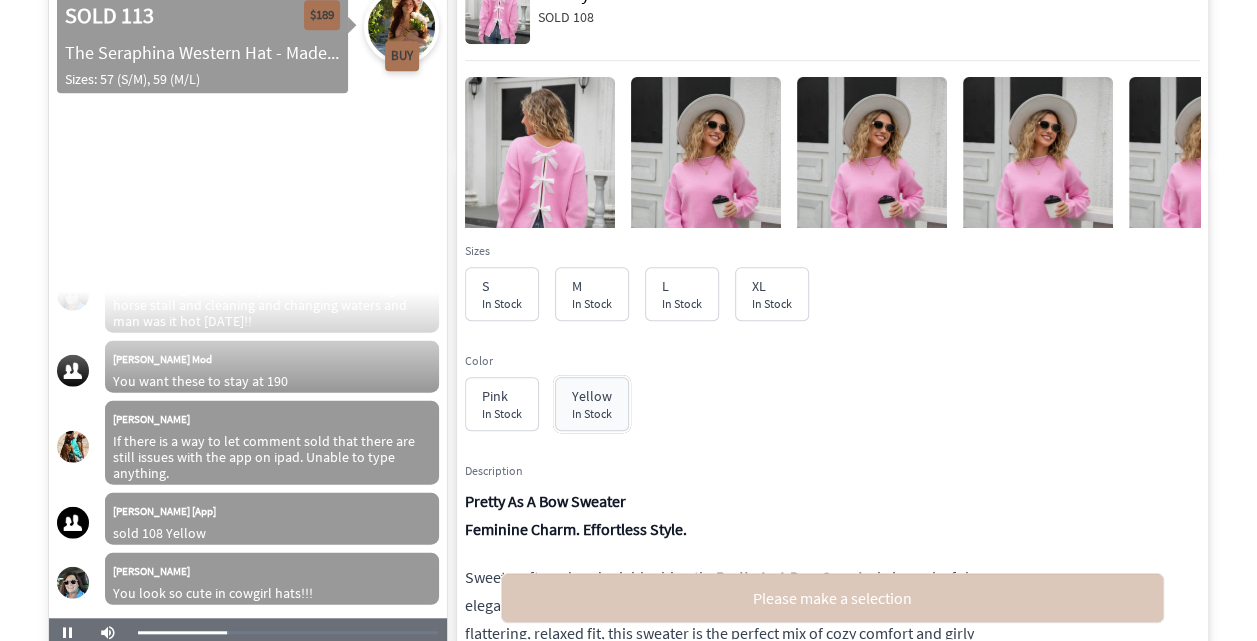 click on "In Stock" at bounding box center [592, 413] 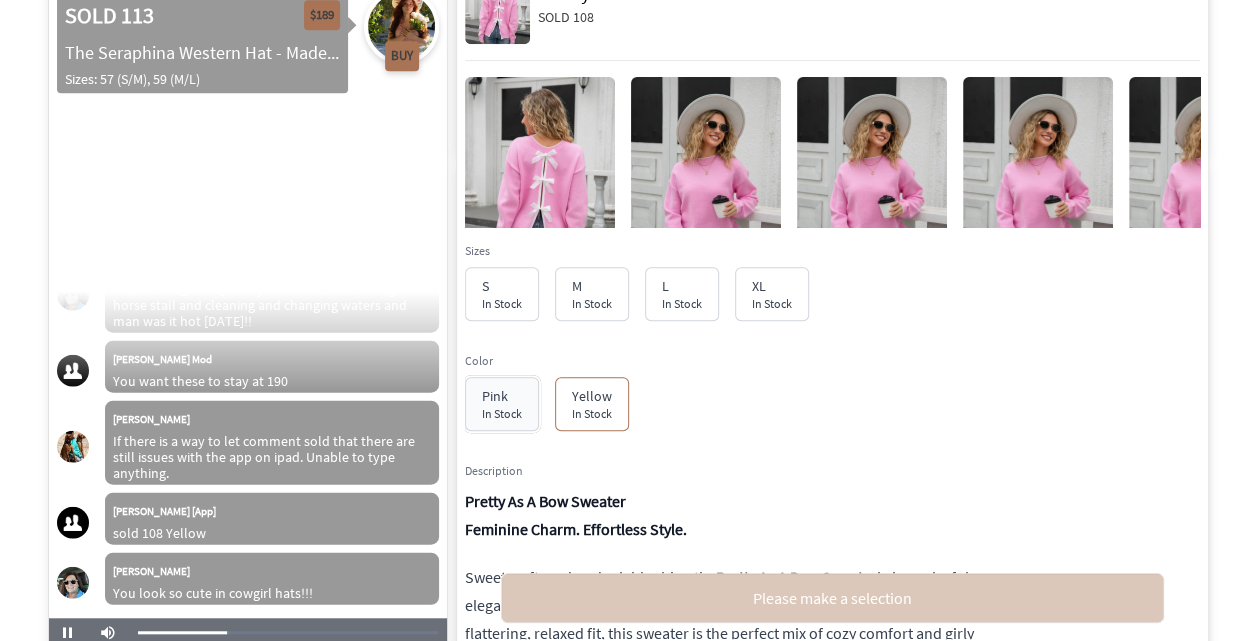 click on "In Stock" at bounding box center (502, 413) 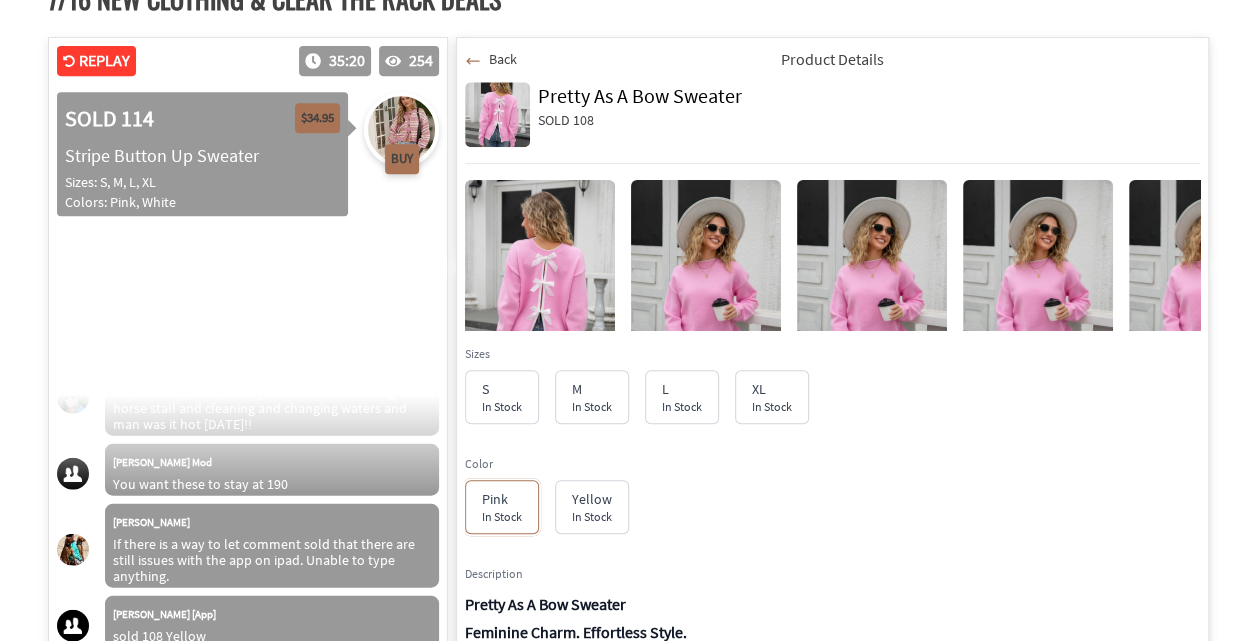 scroll, scrollTop: 377, scrollLeft: 0, axis: vertical 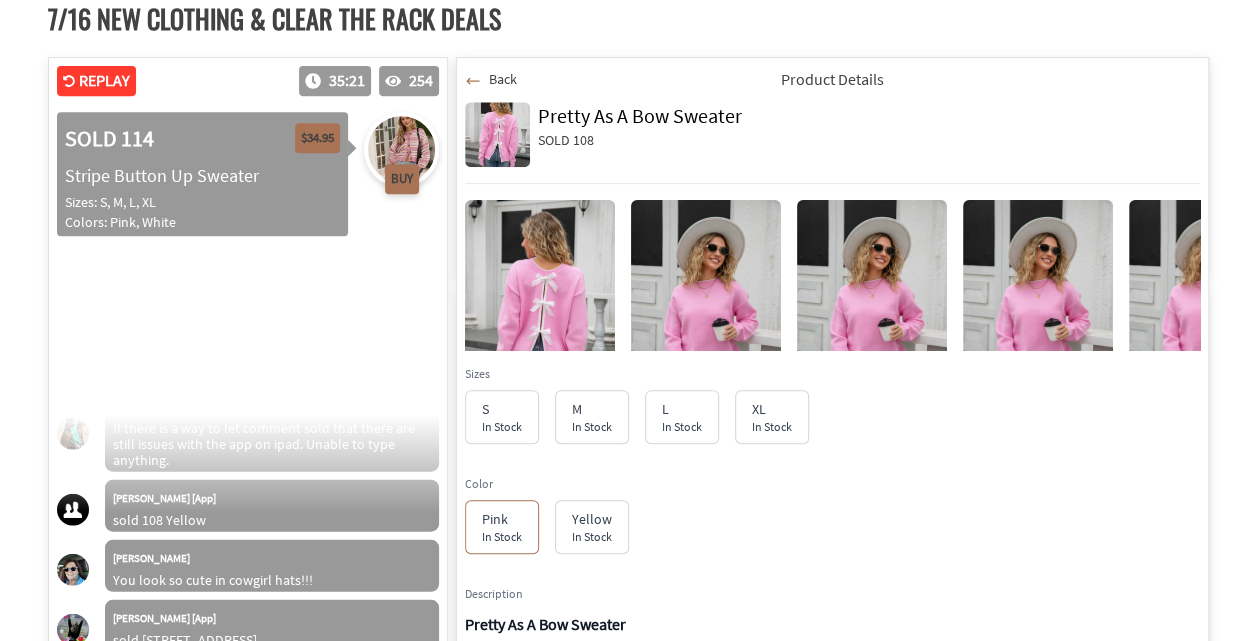 click on "Back" at bounding box center [503, 79] 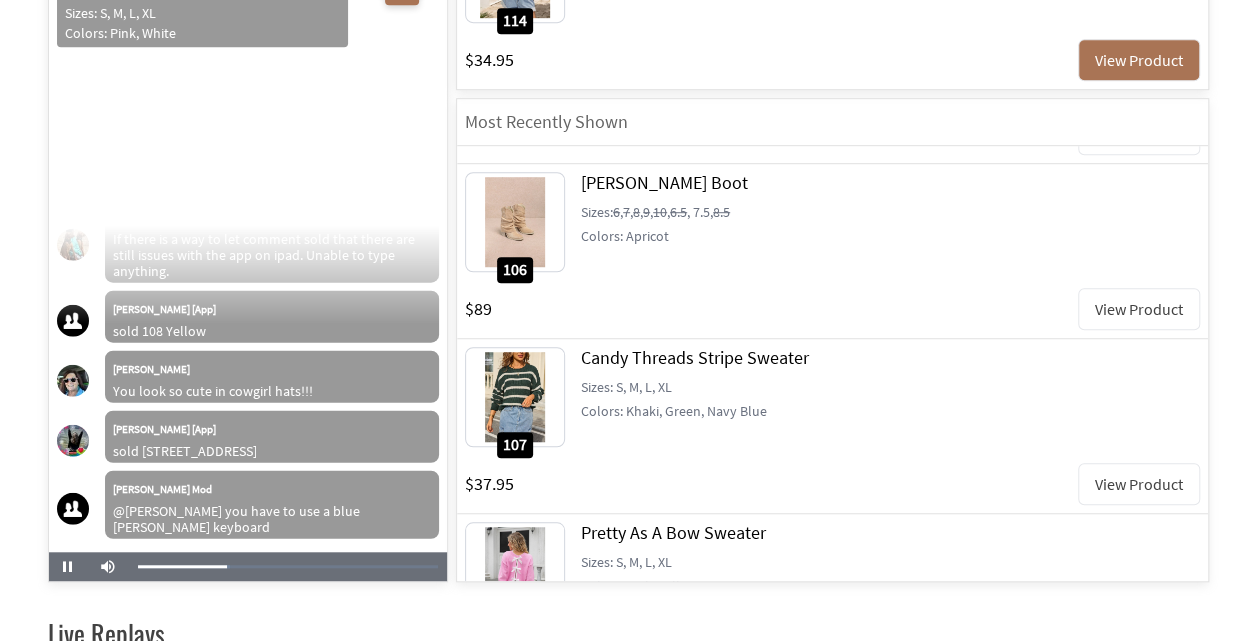 scroll, scrollTop: 583, scrollLeft: 0, axis: vertical 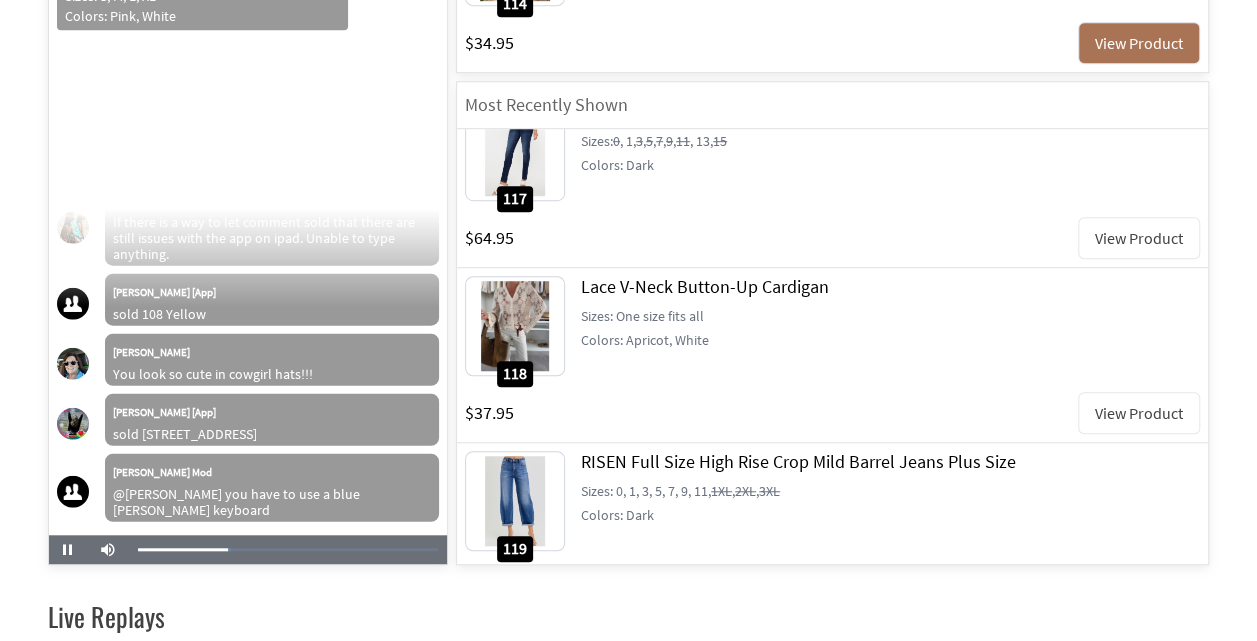 click on "View Product" at bounding box center (1139, 413) 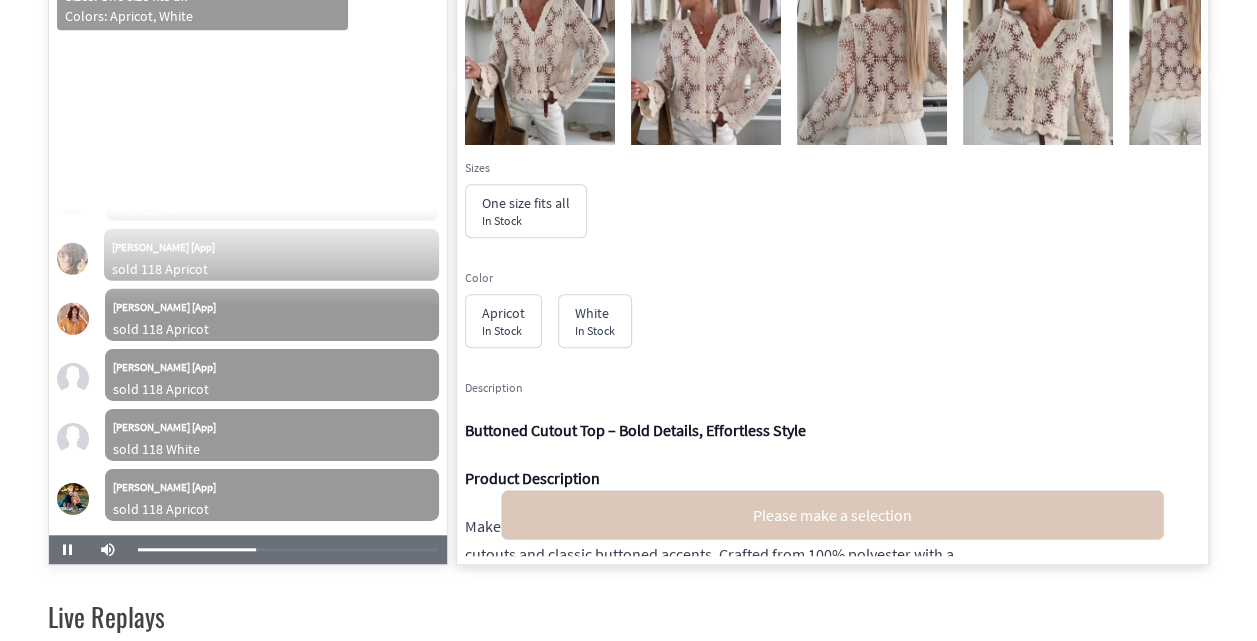 scroll, scrollTop: 22107, scrollLeft: 0, axis: vertical 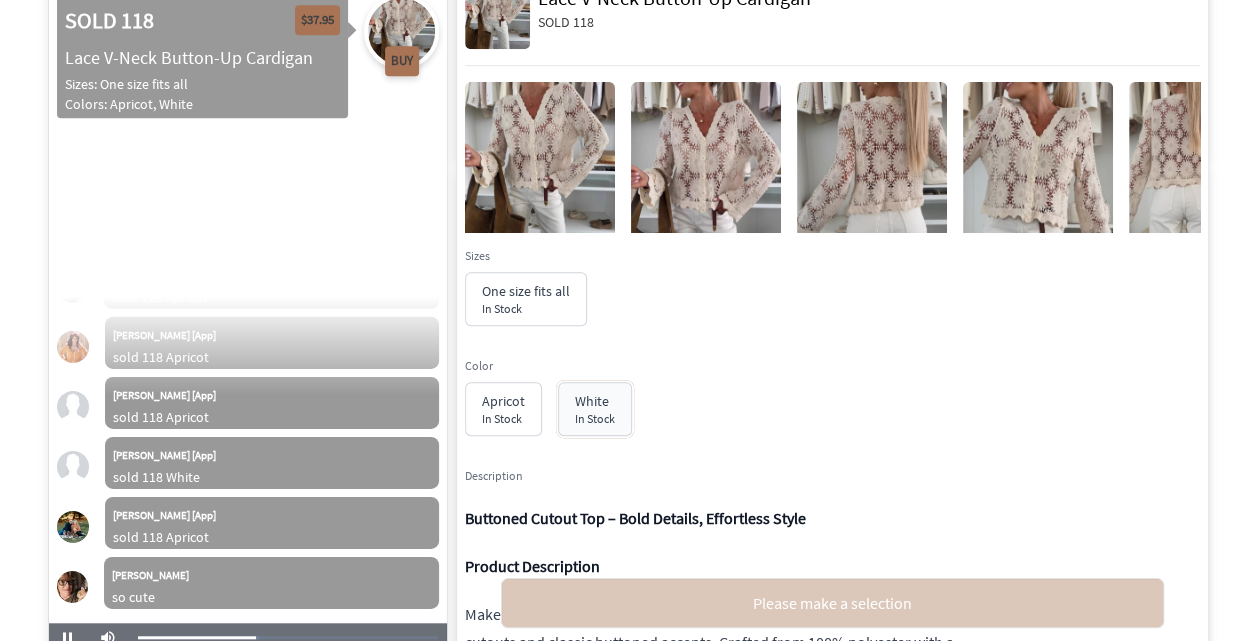 click on "White In Stock" at bounding box center (595, 409) 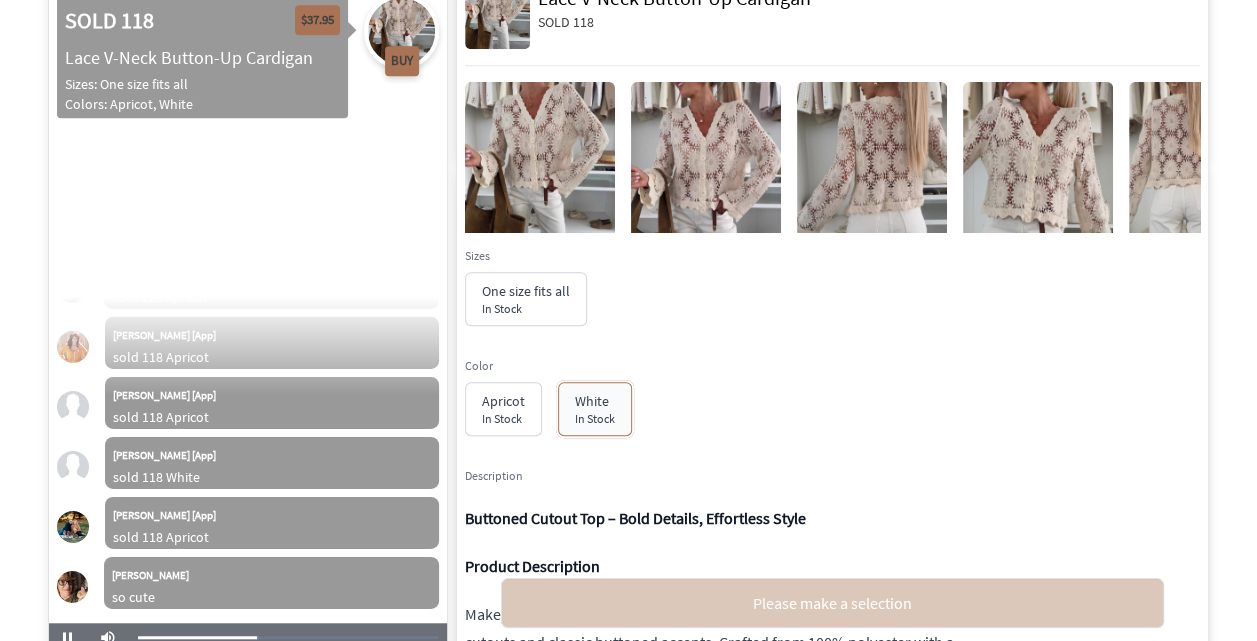 click on "In Stock" at bounding box center (595, 418) 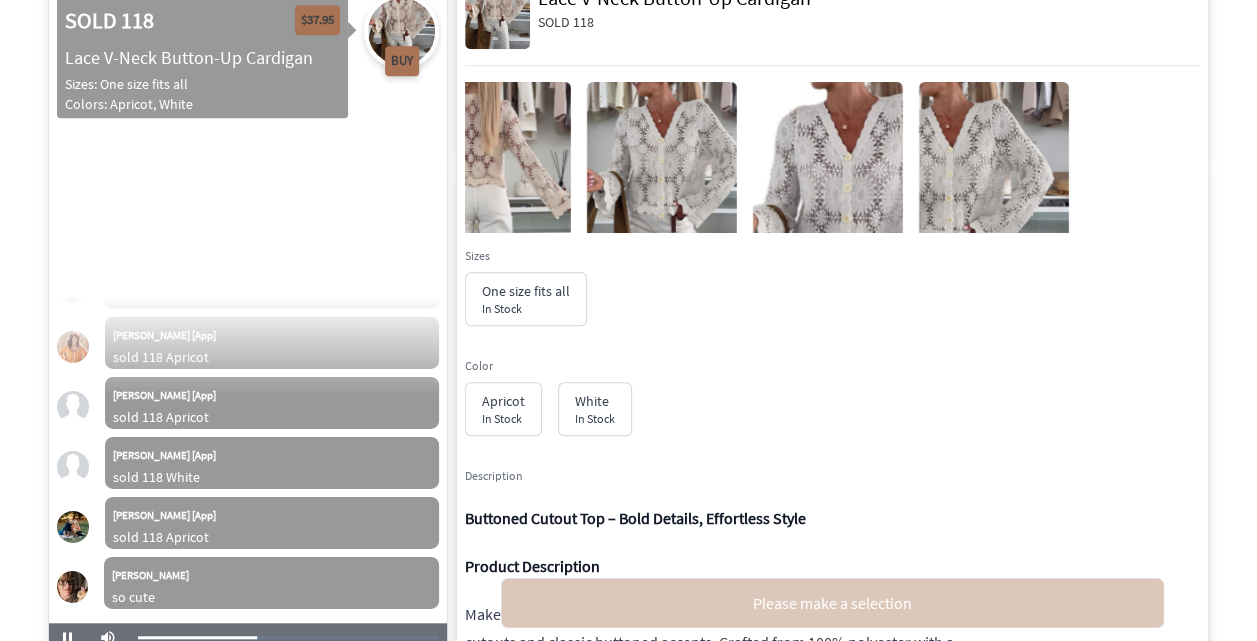 click on "Video Player is loading. Play Video Pause Mute Current Time  47:05 / Duration  1:59:08 Loaded :  40.38% 1:59:08 0:47:06 Stream Type  LIVE Seek to live, currently behind live LIVE   1x Playback Rate Chapters Chapters Descriptions descriptions off , selected Captions captions settings , opens captions settings dialog captions off , selected Audio Track default , selected This is a modal window. Beginning of dialog window. Escape will cancel and close the window. Text Color White Black [PERSON_NAME] Blue Yellow Magenta Cyan Transparency Opaque Semi-Transparent Background Color Black White [PERSON_NAME] Blue Yellow Magenta Cyan Transparency Opaque Semi-Transparent Transparent Window Color Black White [PERSON_NAME] Blue Yellow Magenta Cyan Transparency Transparent Semi-Transparent Opaque Font Size 50% 75% 100% 125% 150% 175% 200% 300% 400% Text Edge Style None Raised Depressed Uniform Dropshadow Font Family Proportional Sans-Serif Monospace Sans-Serif Proportional Serif Monospace Serif Casual Script Small Caps Reset Done" at bounding box center (628, 295) 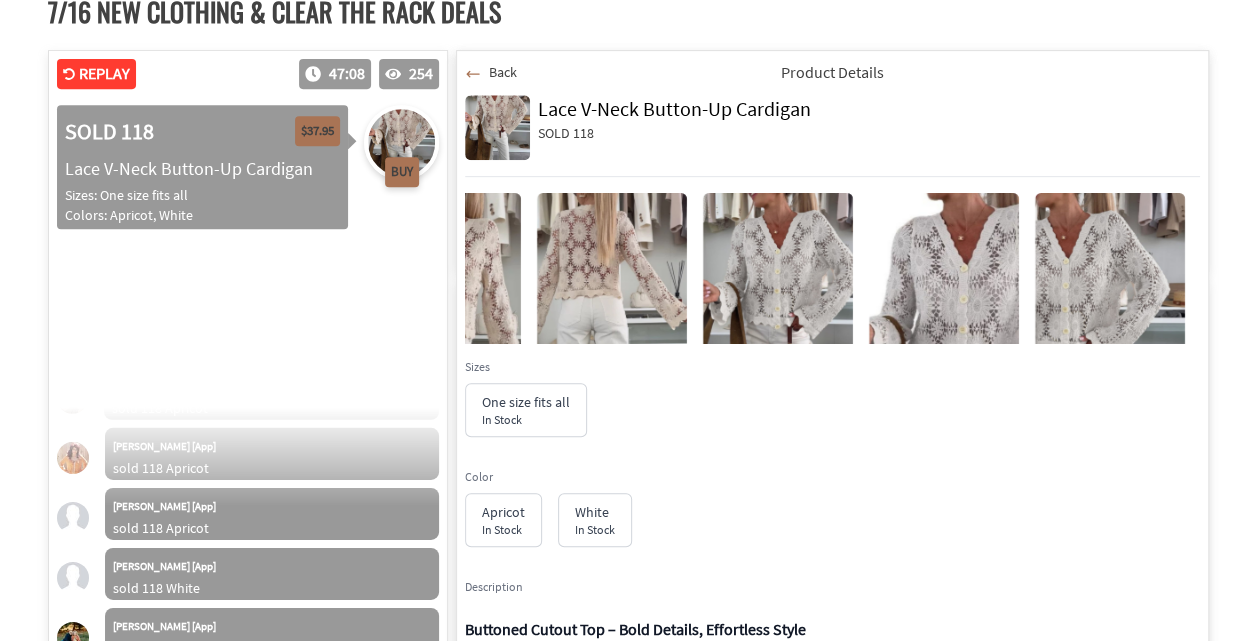 scroll, scrollTop: 377, scrollLeft: 0, axis: vertical 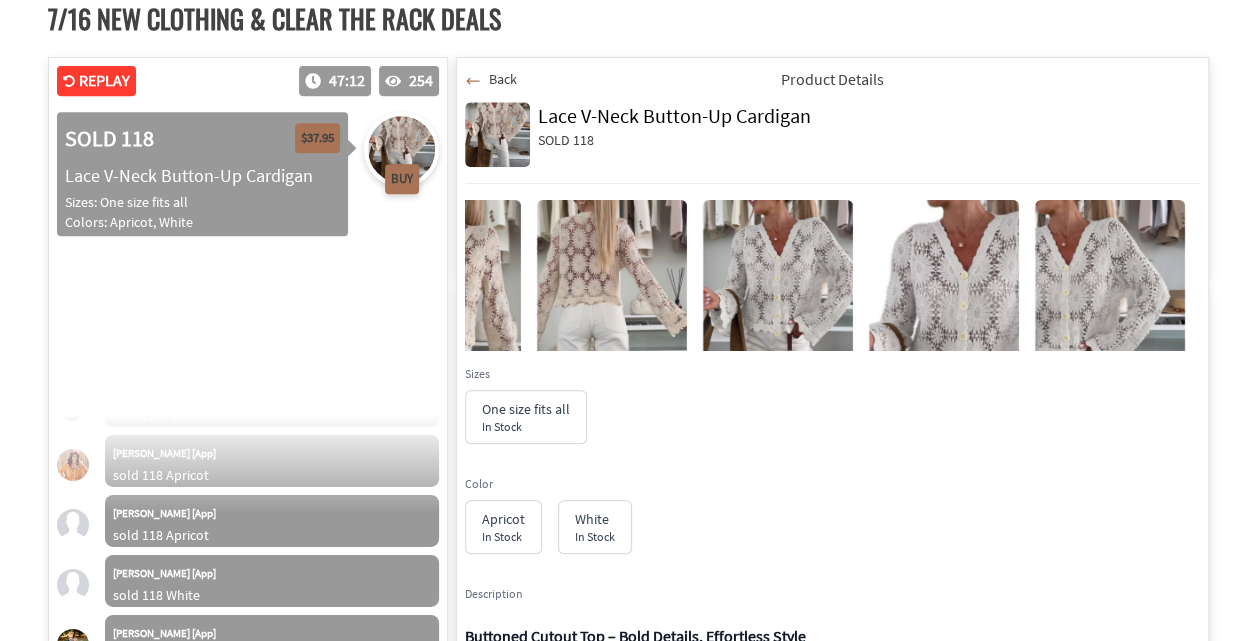 click at bounding box center (612, 300) 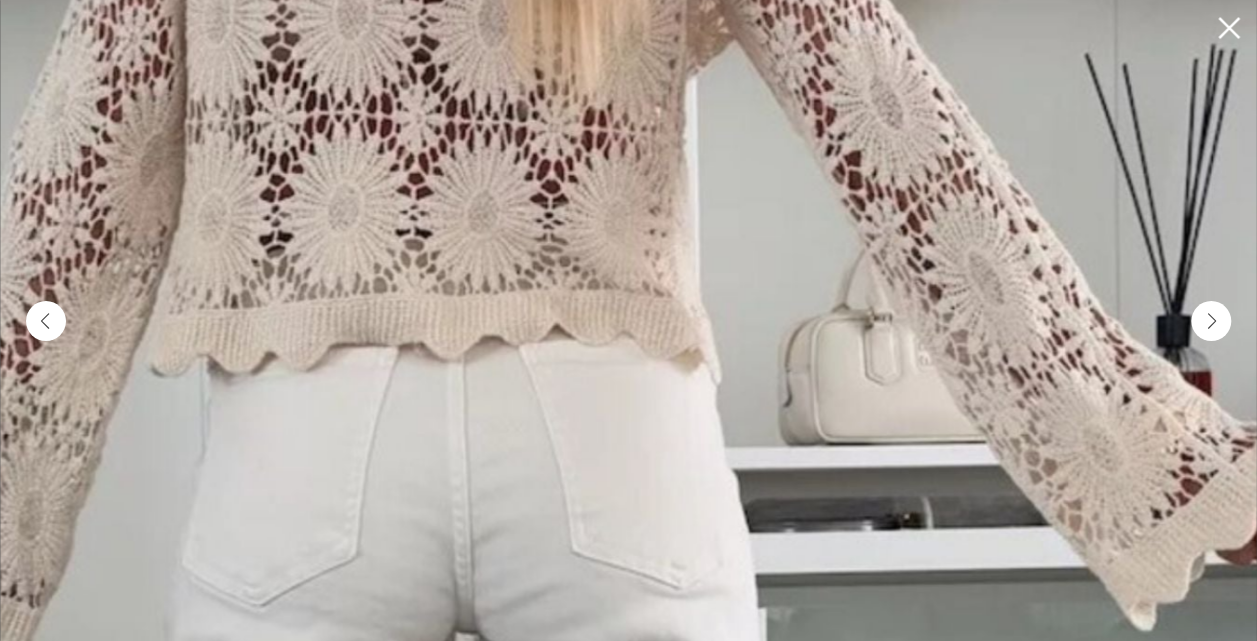 click 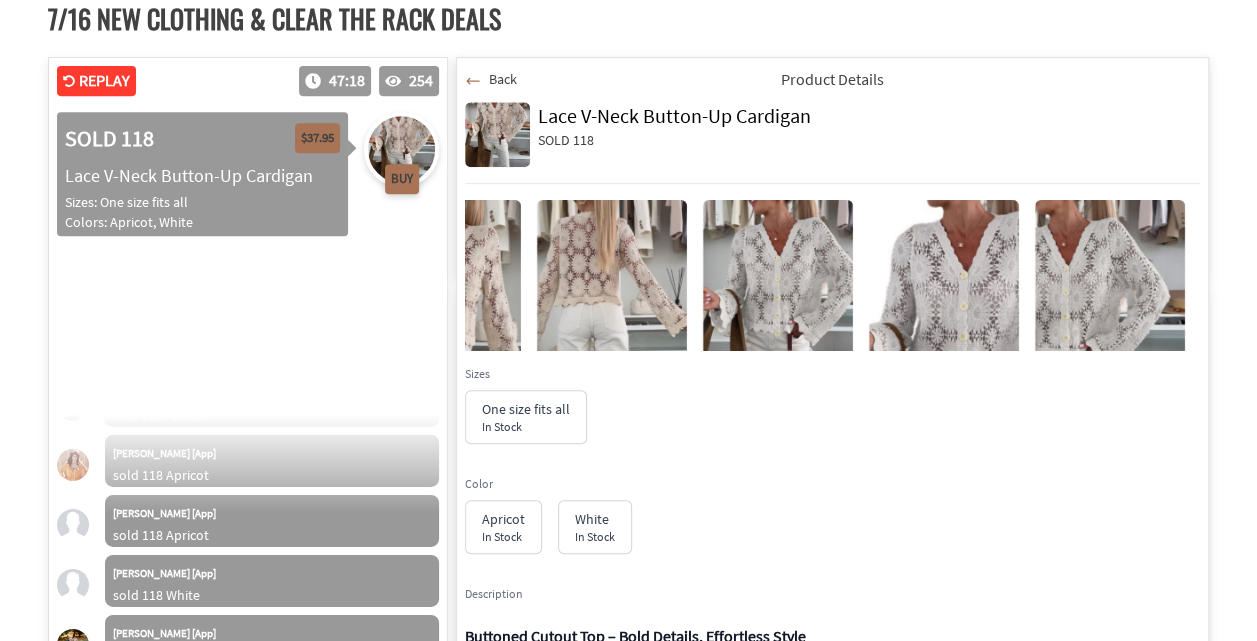 click on "Back" at bounding box center [503, 79] 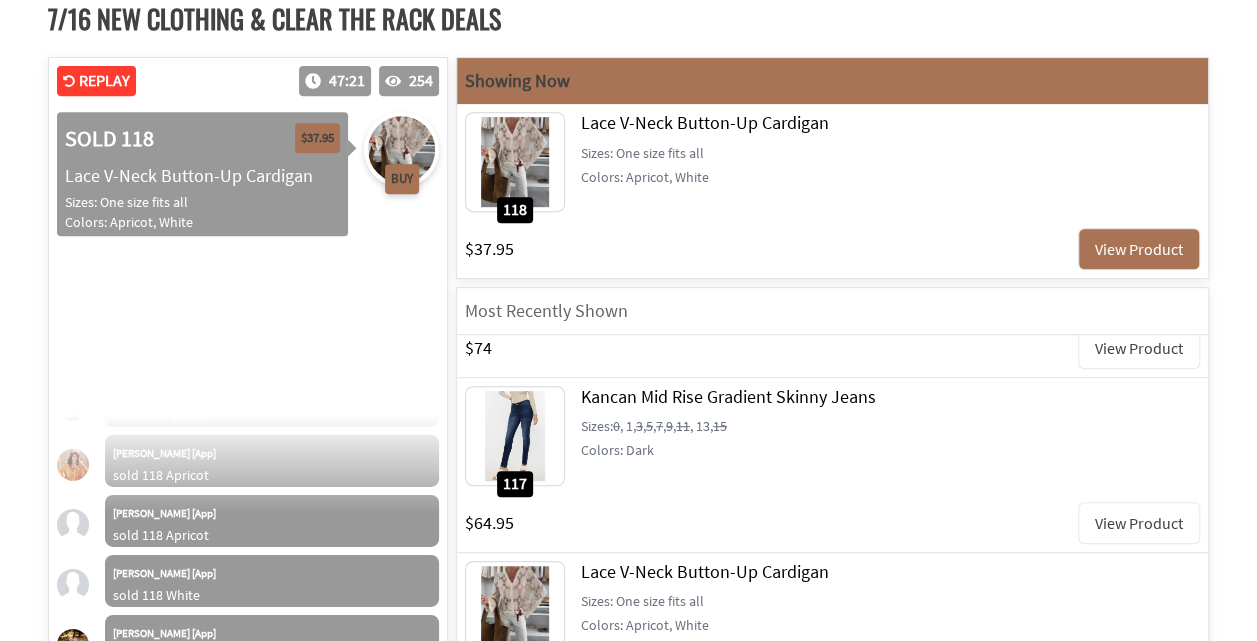 scroll, scrollTop: 3281, scrollLeft: 0, axis: vertical 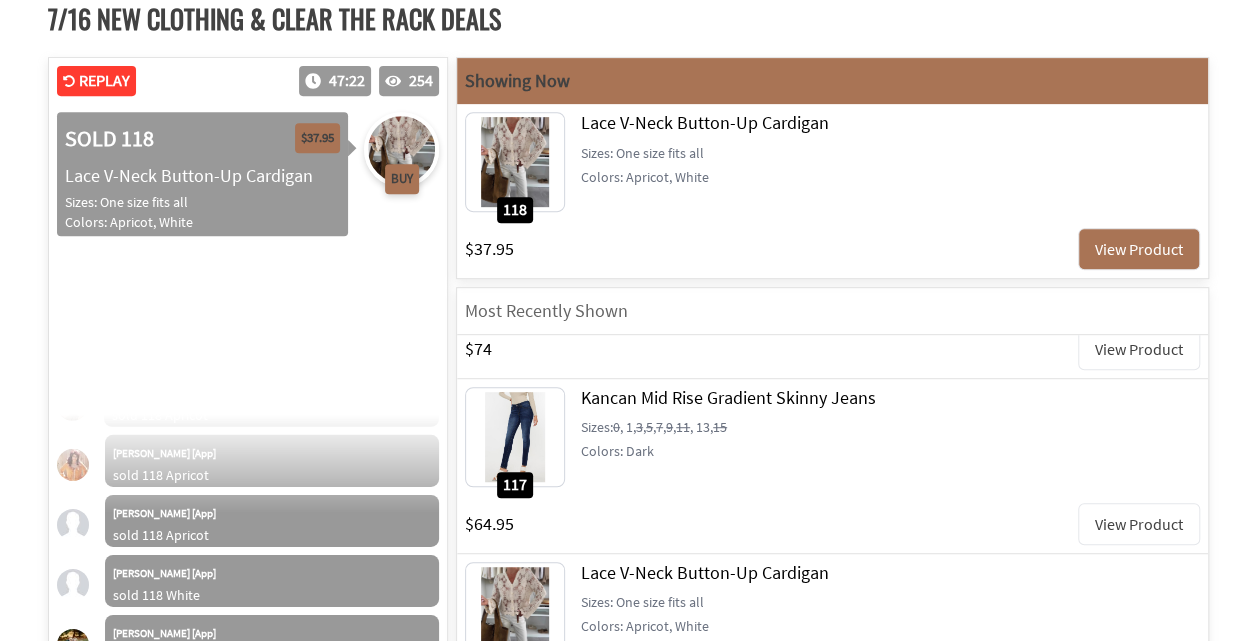 click on "View Product" at bounding box center [1139, 524] 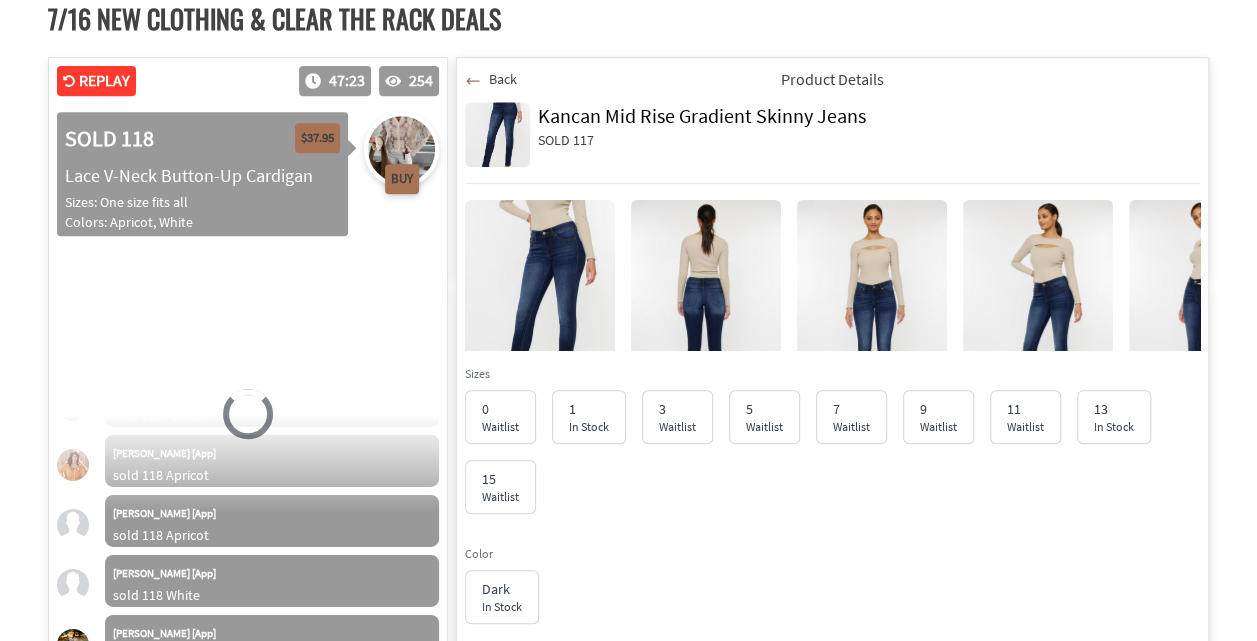 scroll, scrollTop: 20771, scrollLeft: 0, axis: vertical 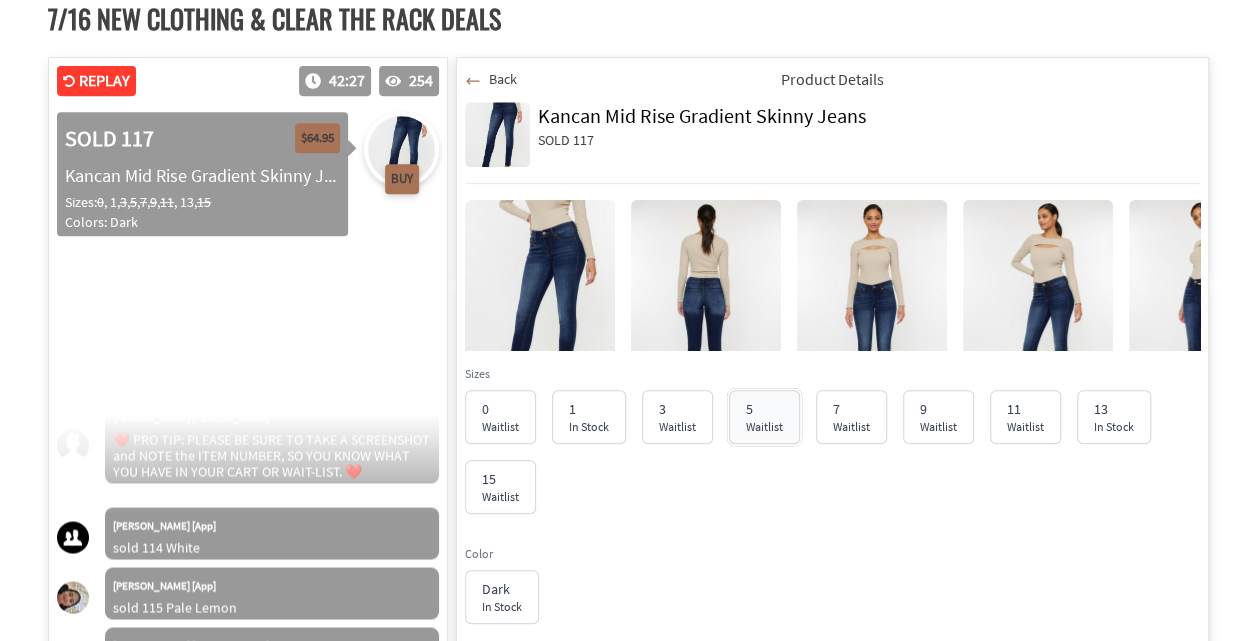 click on "Waitlist" at bounding box center [764, 426] 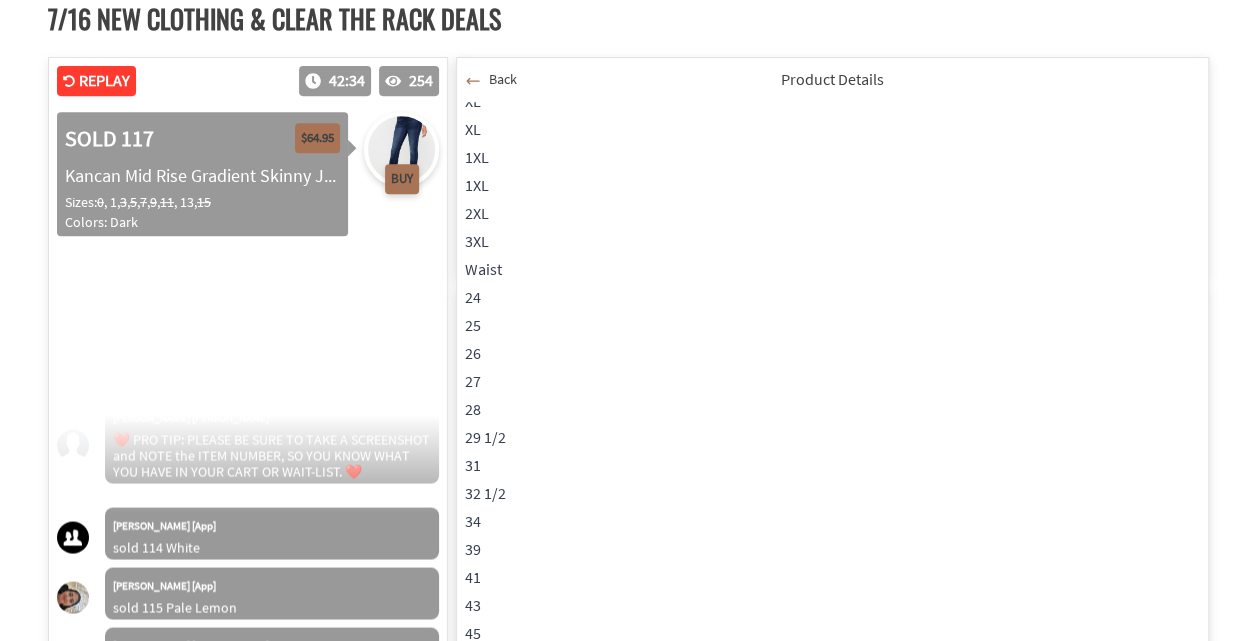 scroll, scrollTop: 1503, scrollLeft: 0, axis: vertical 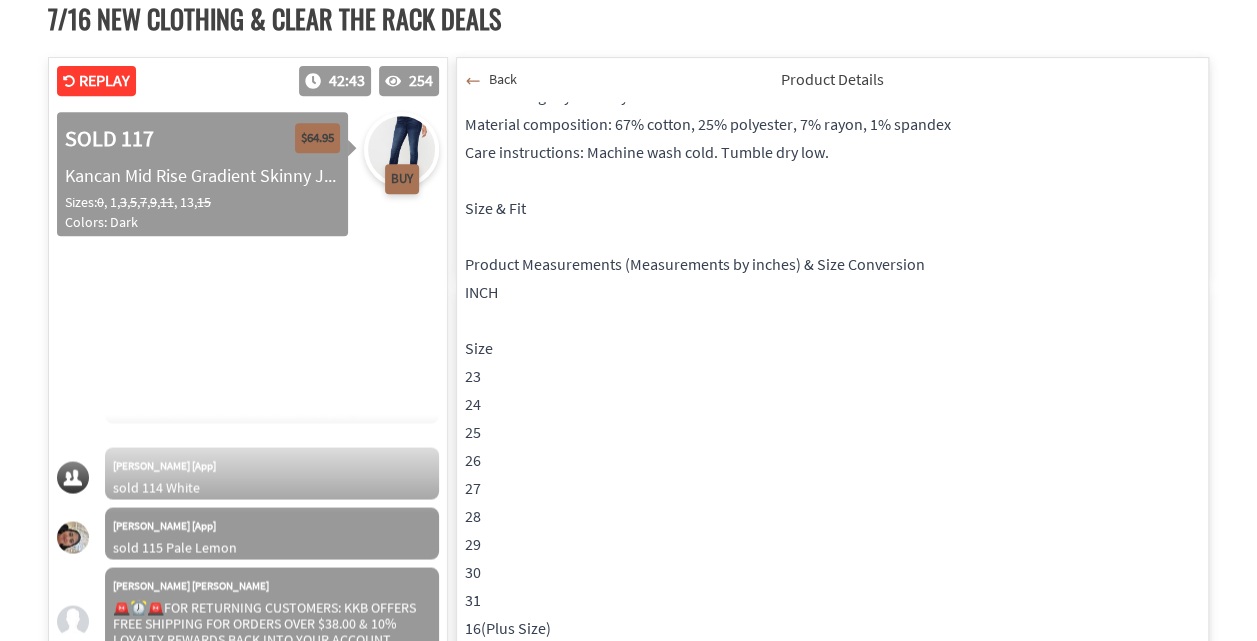 click on "Back" at bounding box center [491, 79] 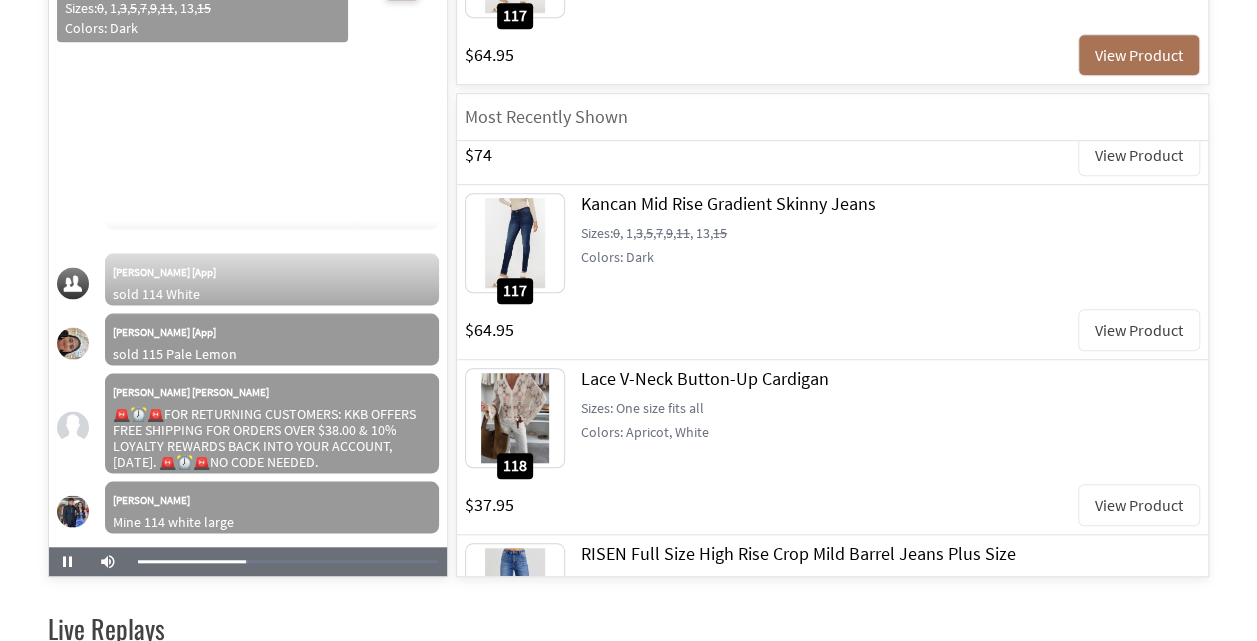 scroll, scrollTop: 588, scrollLeft: 0, axis: vertical 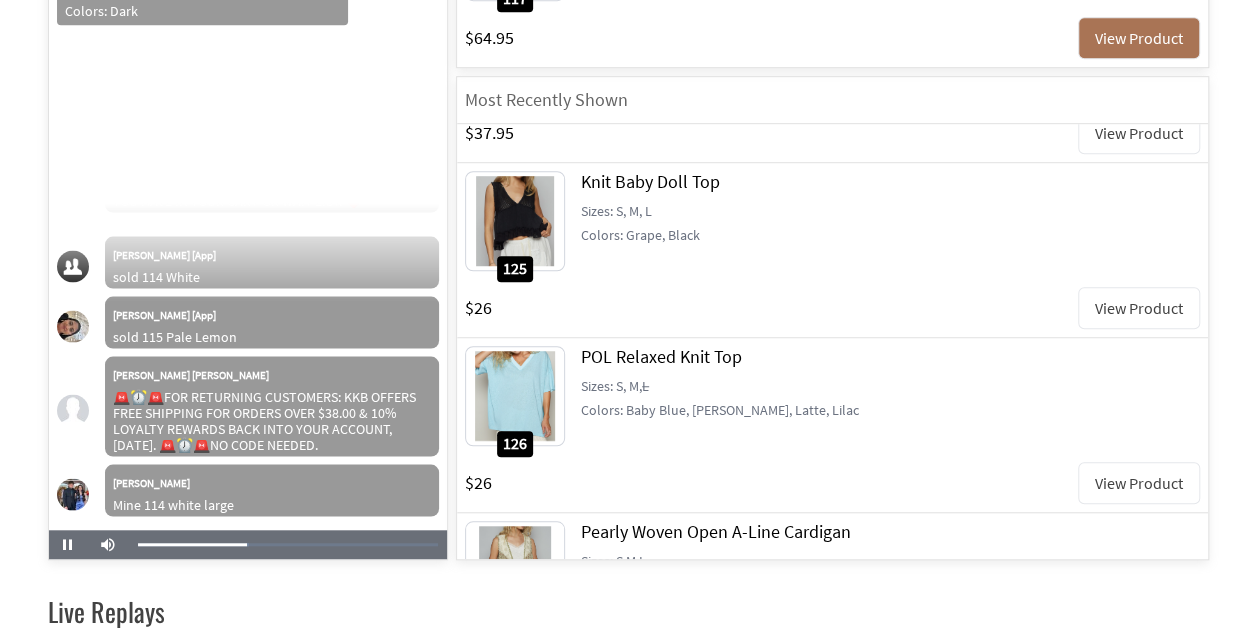 click on "View Product" at bounding box center [1139, 483] 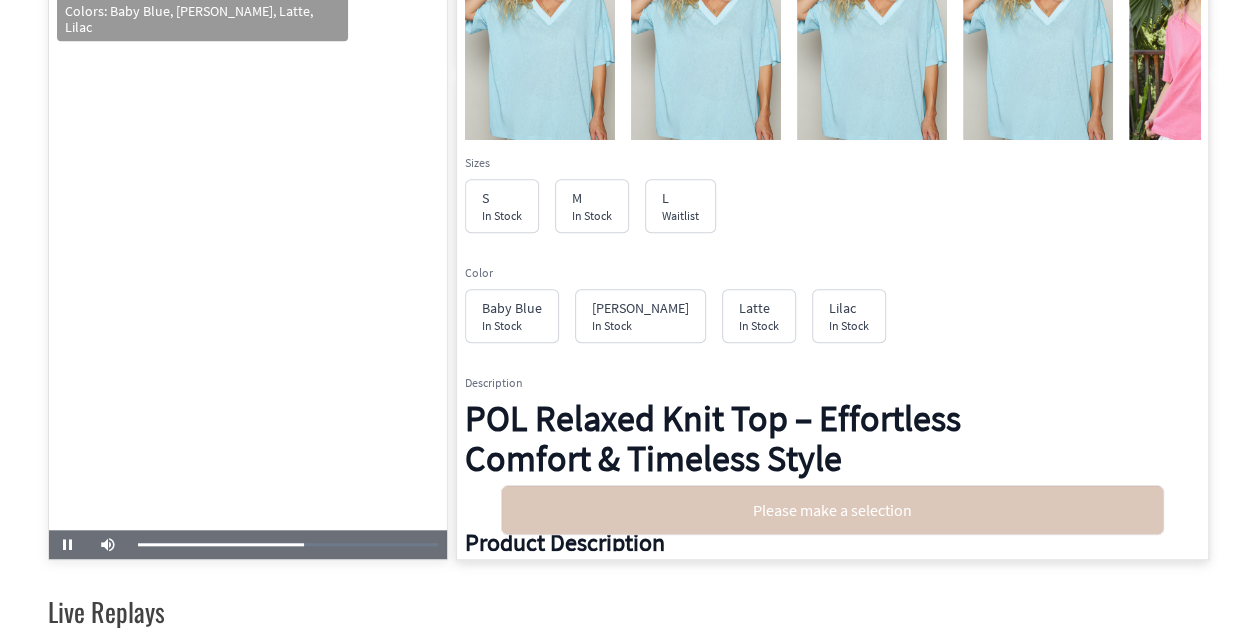scroll, scrollTop: 31245, scrollLeft: 0, axis: vertical 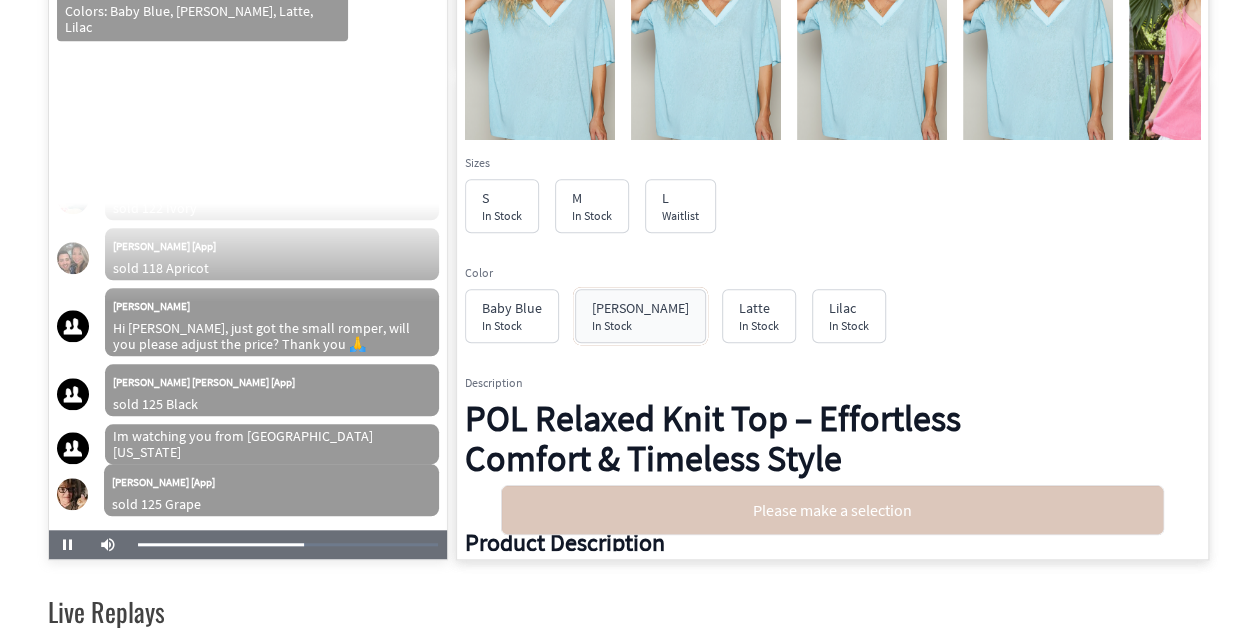 click on "In Stock" at bounding box center [612, 325] 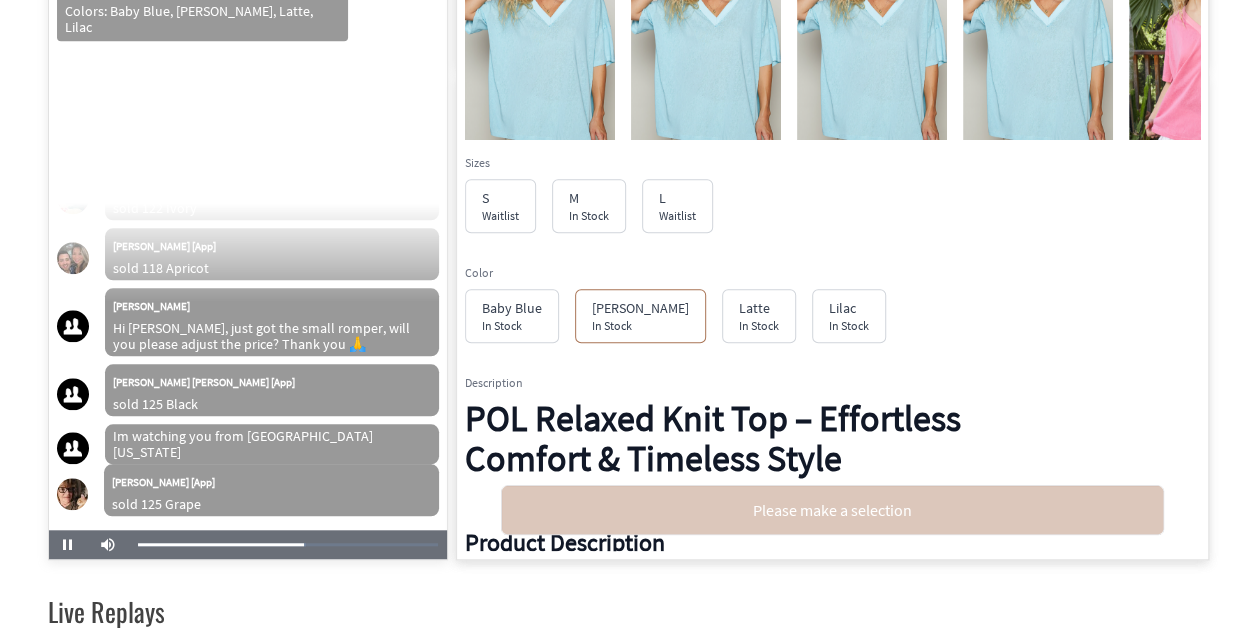click at bounding box center (1204, 77) 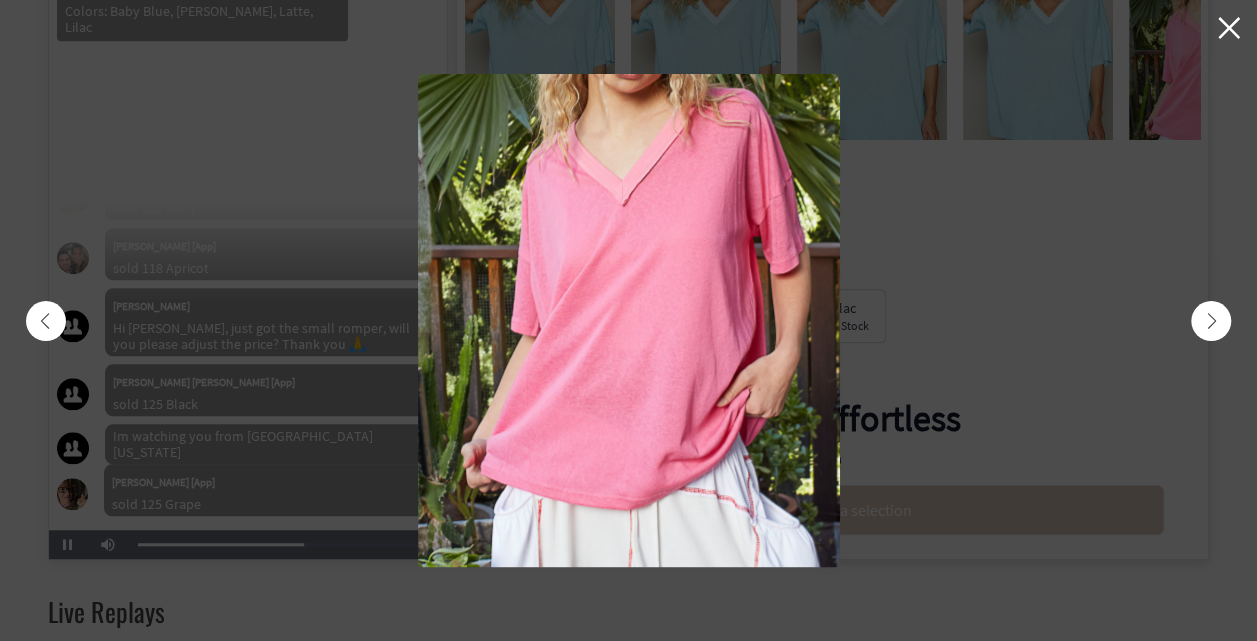 click 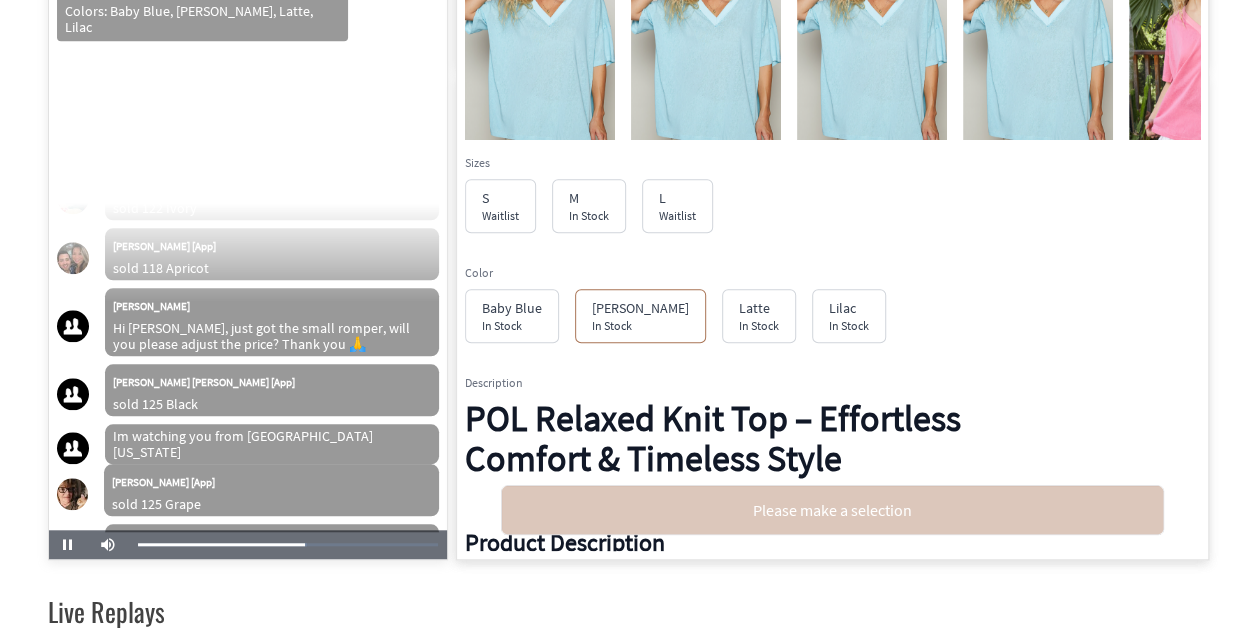 scroll, scrollTop: 31305, scrollLeft: 0, axis: vertical 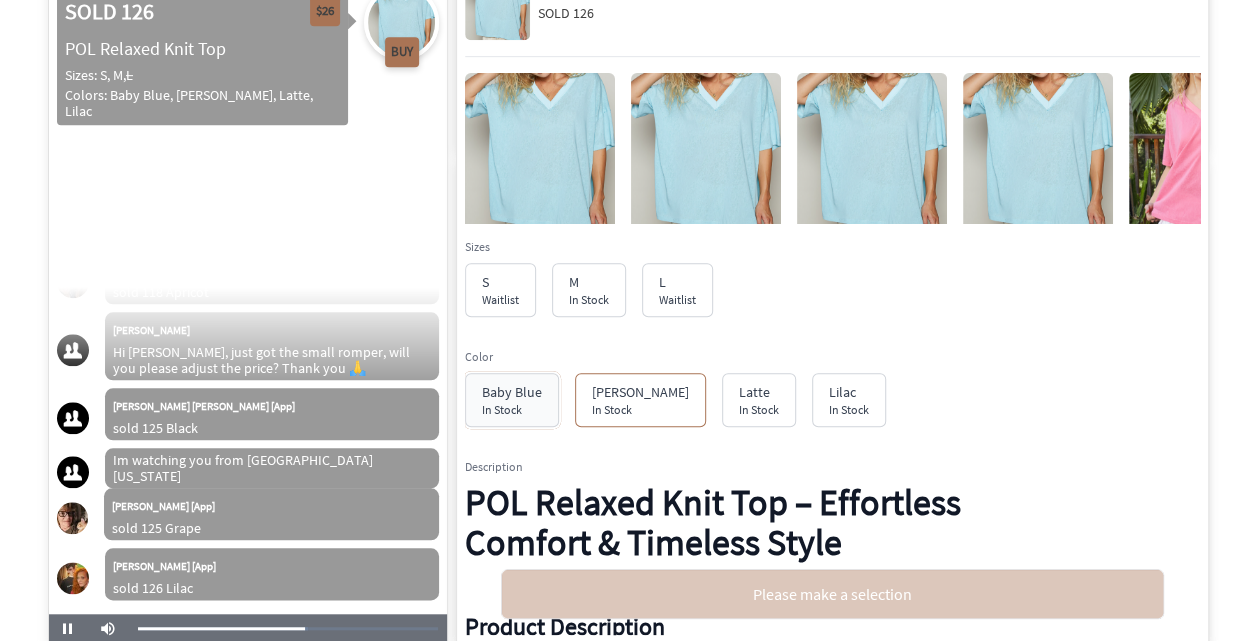 click on "Baby Blue In Stock" at bounding box center [512, 400] 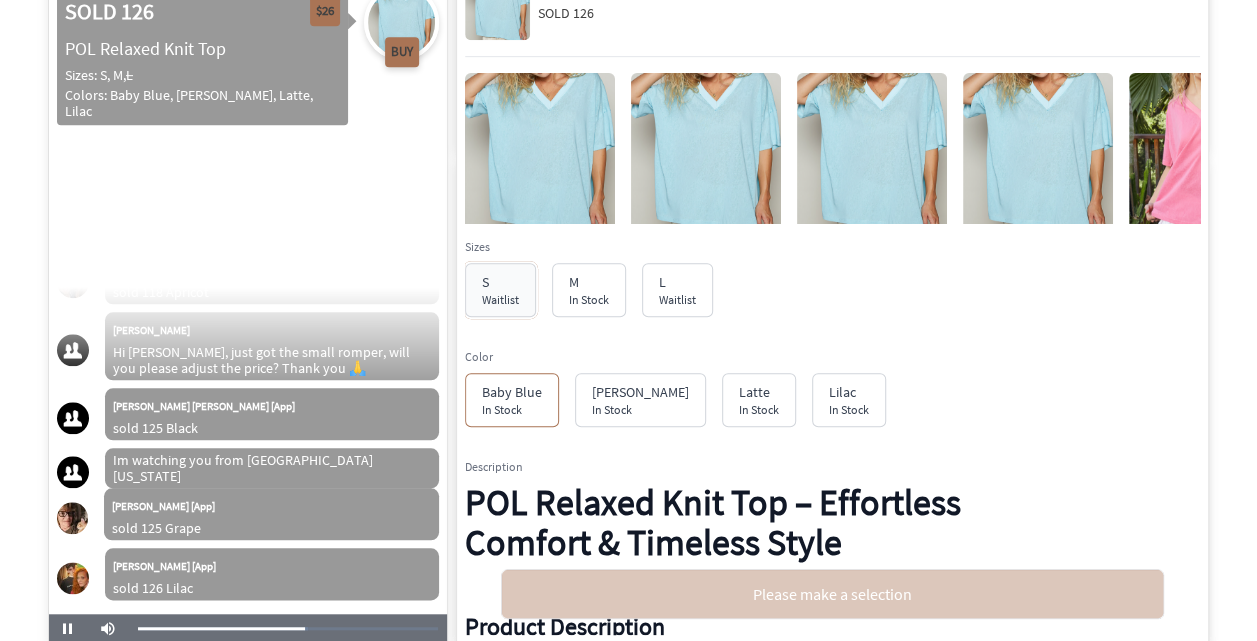 scroll, scrollTop: 31365, scrollLeft: 0, axis: vertical 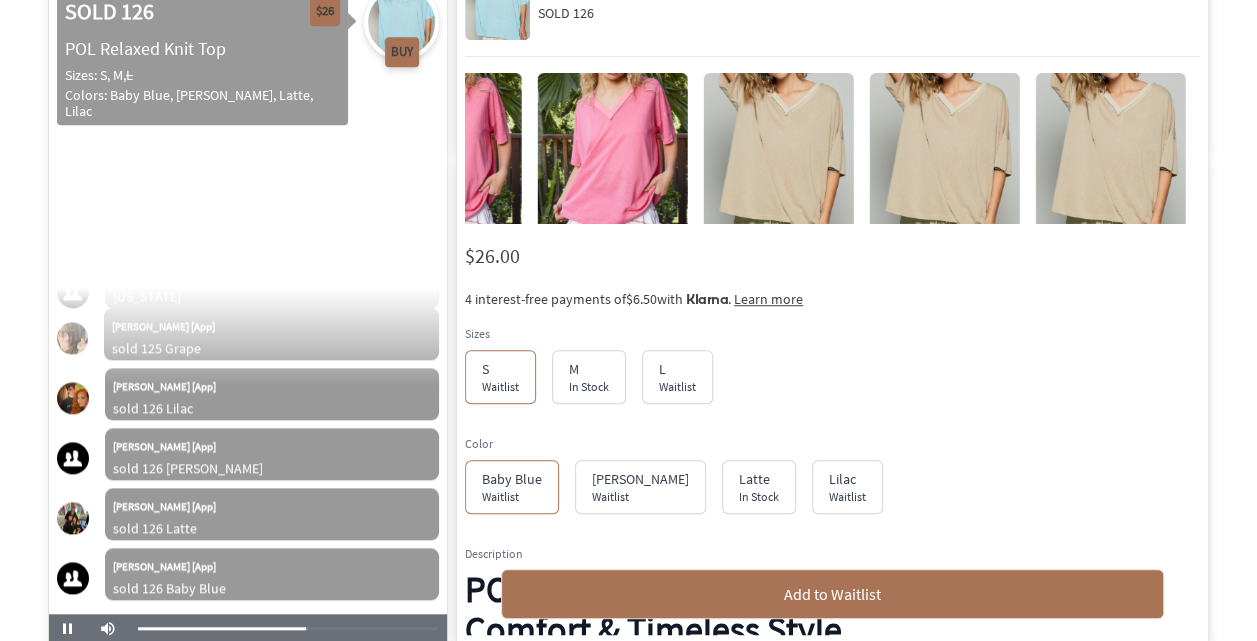click on "Video Player is loading. Play Video Pause Mute Current Time  1:06:32 / Duration  1:59:08 Loaded :  56.69% 1:59:08 1:06:33 Stream Type  LIVE Seek to live, currently behind live LIVE   1x Playback Rate Chapters Chapters Descriptions descriptions off , selected Captions captions settings , opens captions settings dialog captions off , selected Audio Track default , selected This is a modal window. Beginning of dialog window. Escape will cancel and close the window. Text Color White Black [PERSON_NAME] Blue Yellow Magenta Cyan Transparency Opaque Semi-Transparent Background Color Black White [PERSON_NAME] Blue Yellow Magenta Cyan Transparency Opaque Semi-Transparent Transparent Window Color Black White [PERSON_NAME] Blue Yellow Magenta Cyan Transparency Transparent Semi-Transparent Opaque Font Size 50% 75% 100% 125% 150% 175% 200% 300% 400% Text Edge Style None Raised Depressed Uniform Dropshadow Font Family Proportional Sans-Serif Monospace Sans-Serif Proportional Serif Monospace Serif Casual Script Small Caps Reset 254" at bounding box center (628, 286) 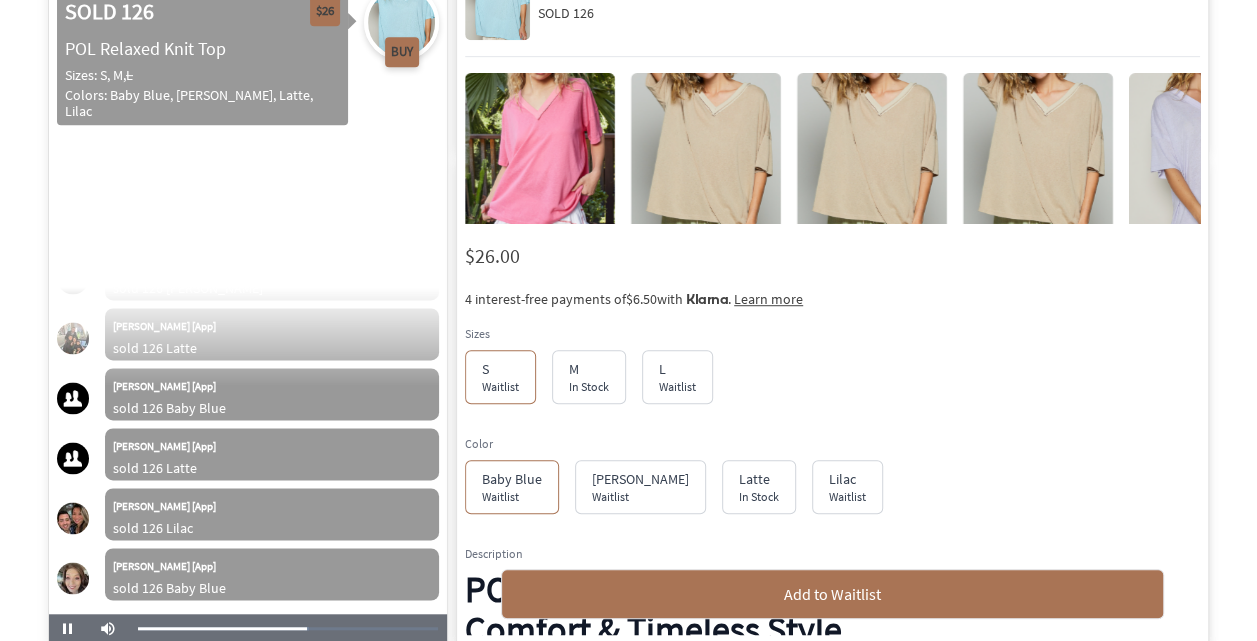 scroll, scrollTop: 31705, scrollLeft: 0, axis: vertical 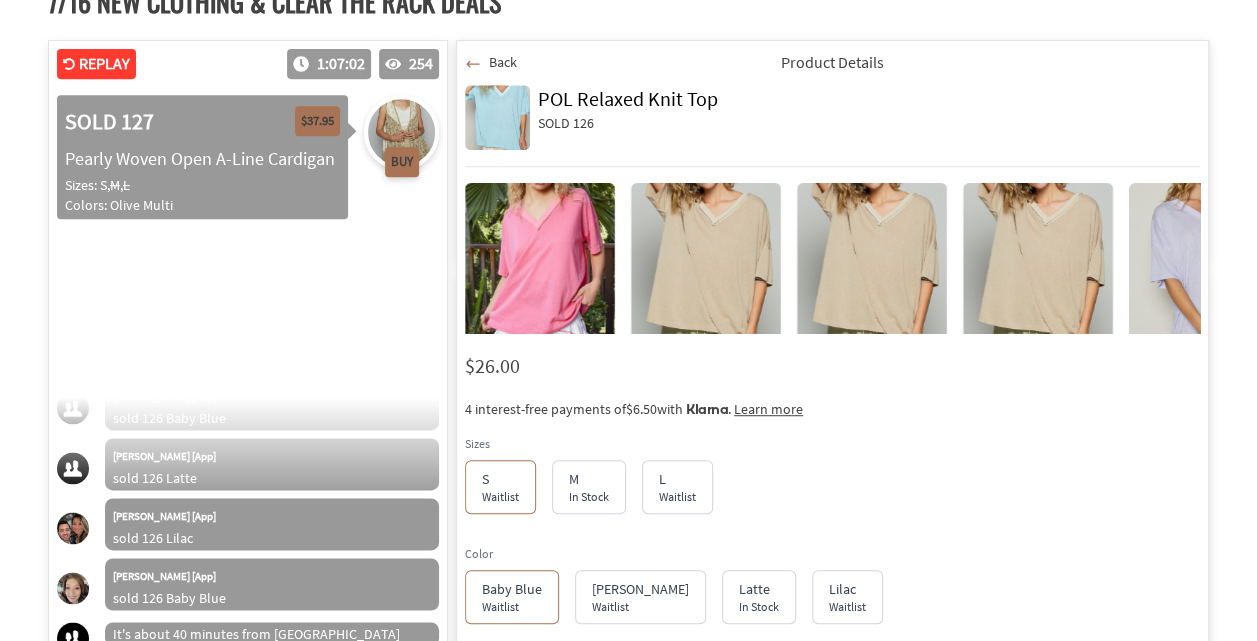 click on "Back" at bounding box center (503, 62) 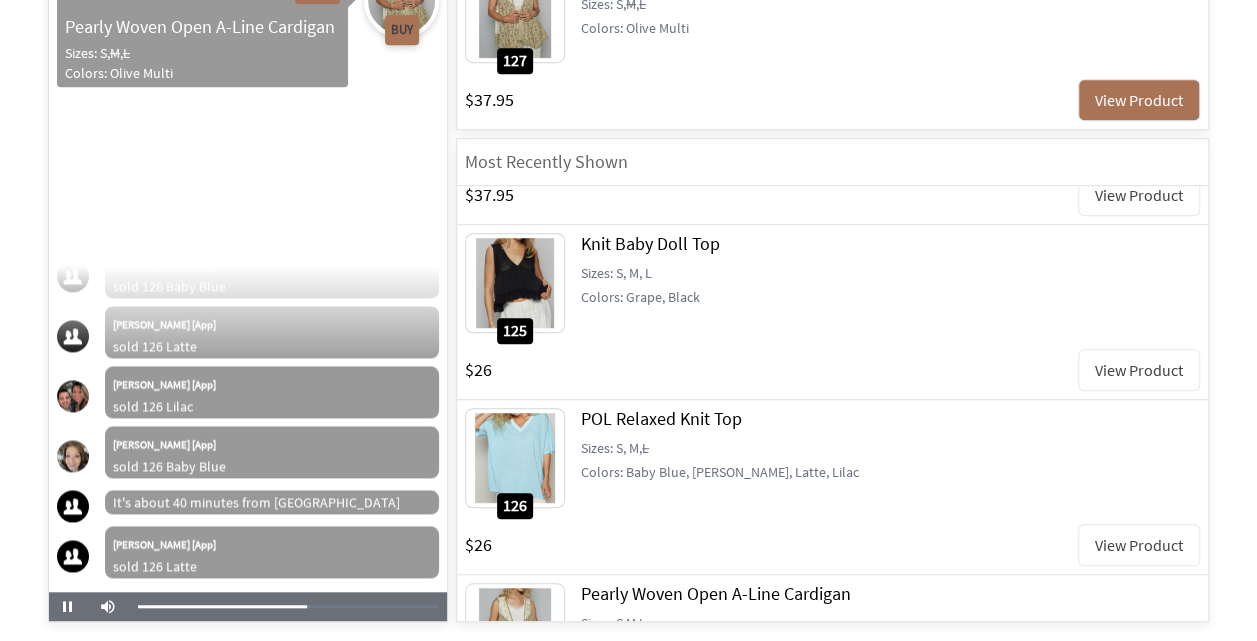 scroll, scrollTop: 536, scrollLeft: 0, axis: vertical 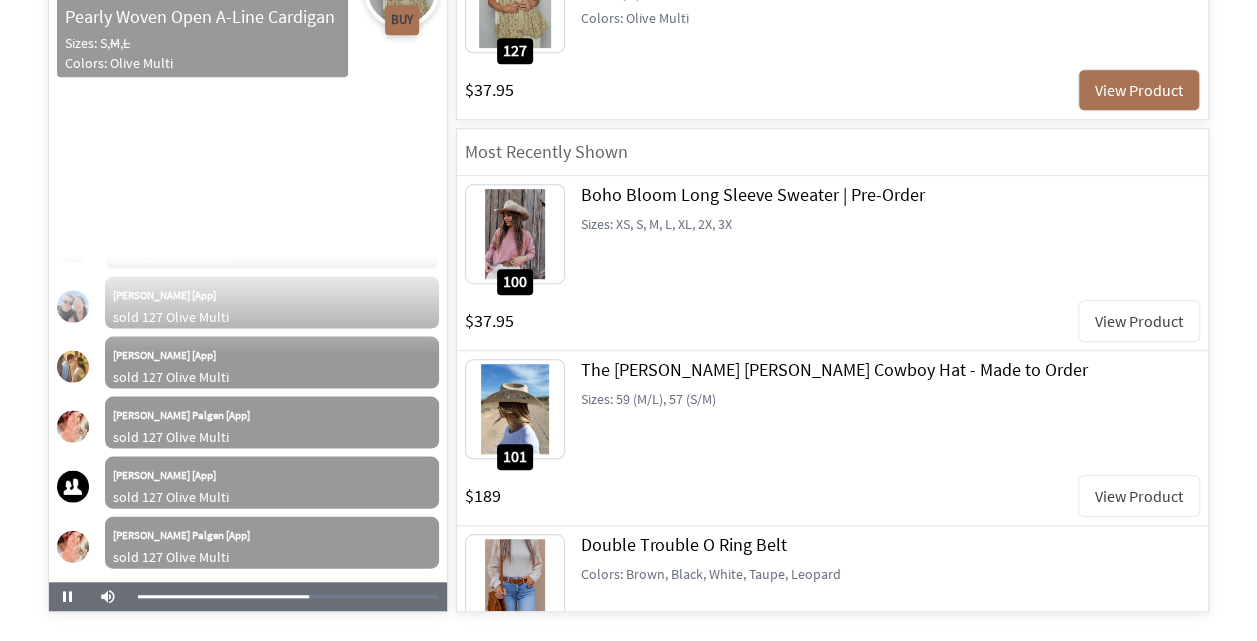 click on "View Product" at bounding box center (1139, 321) 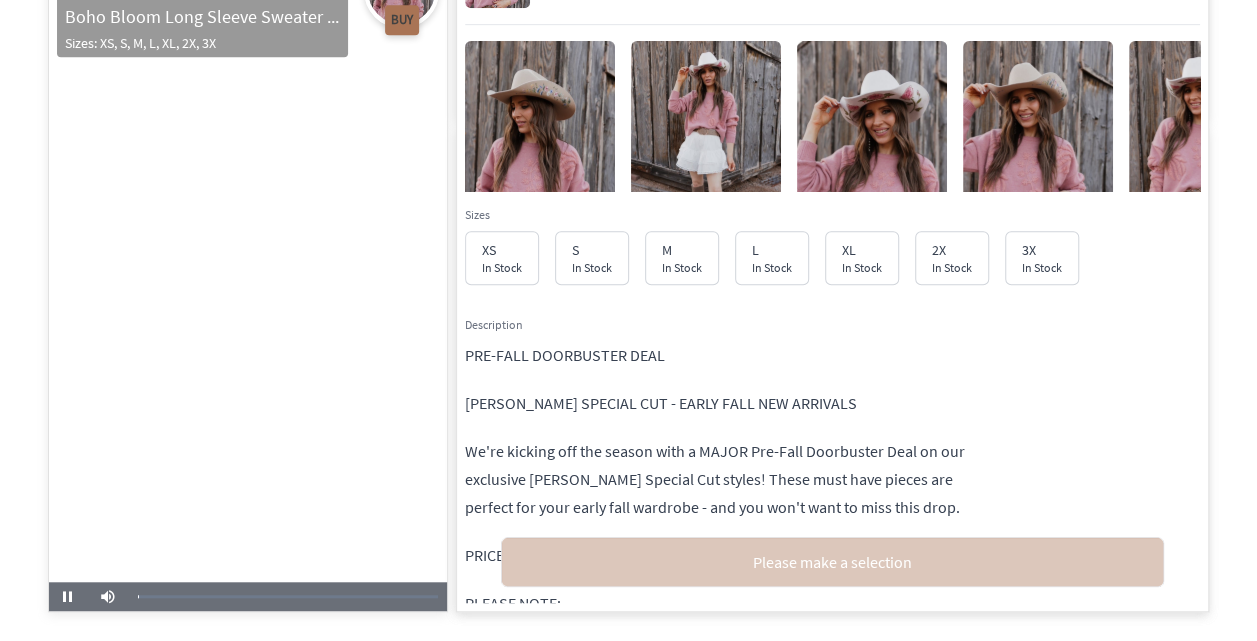 scroll, scrollTop: 0, scrollLeft: 0, axis: both 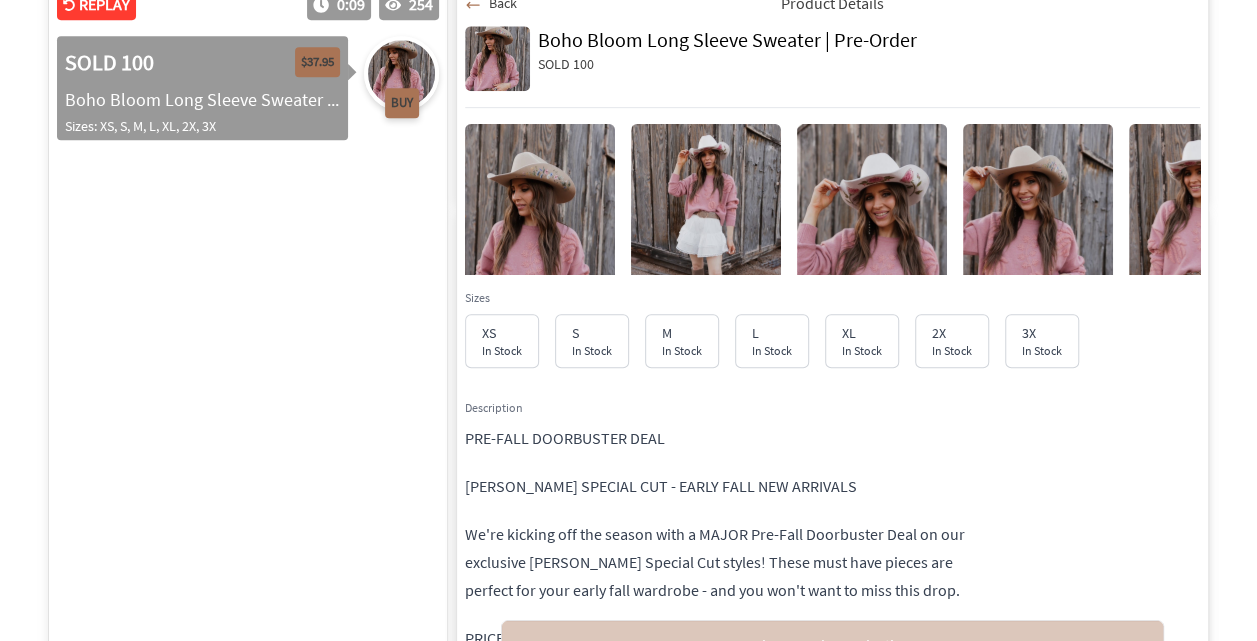 click at bounding box center (706, 236) 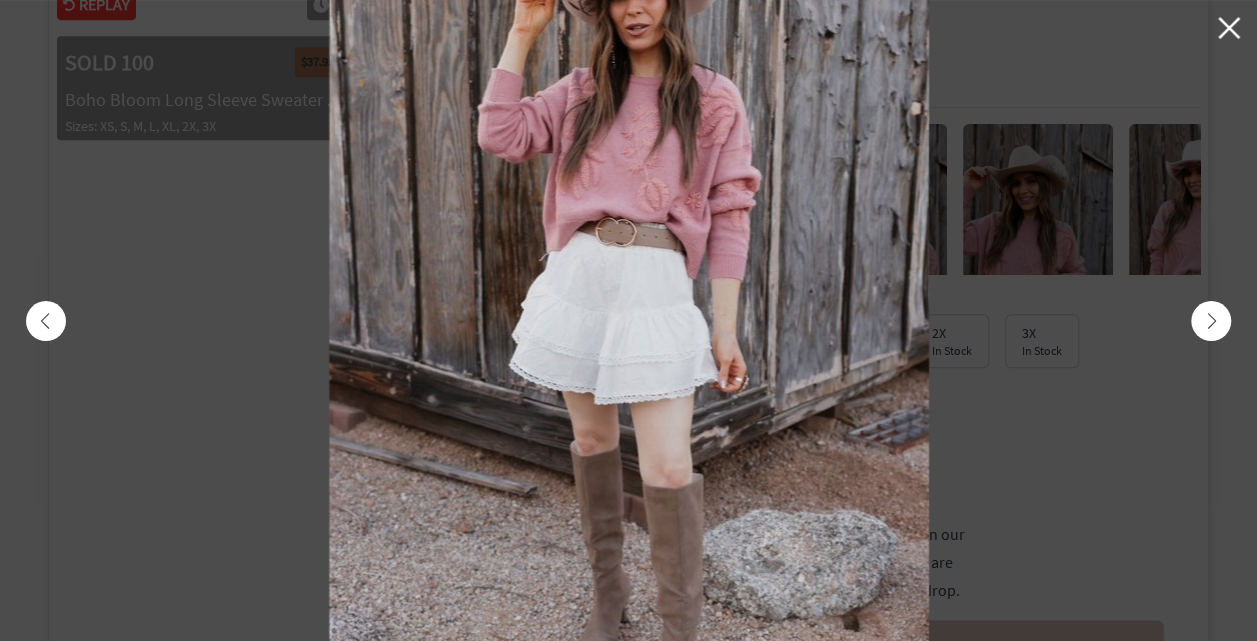 click 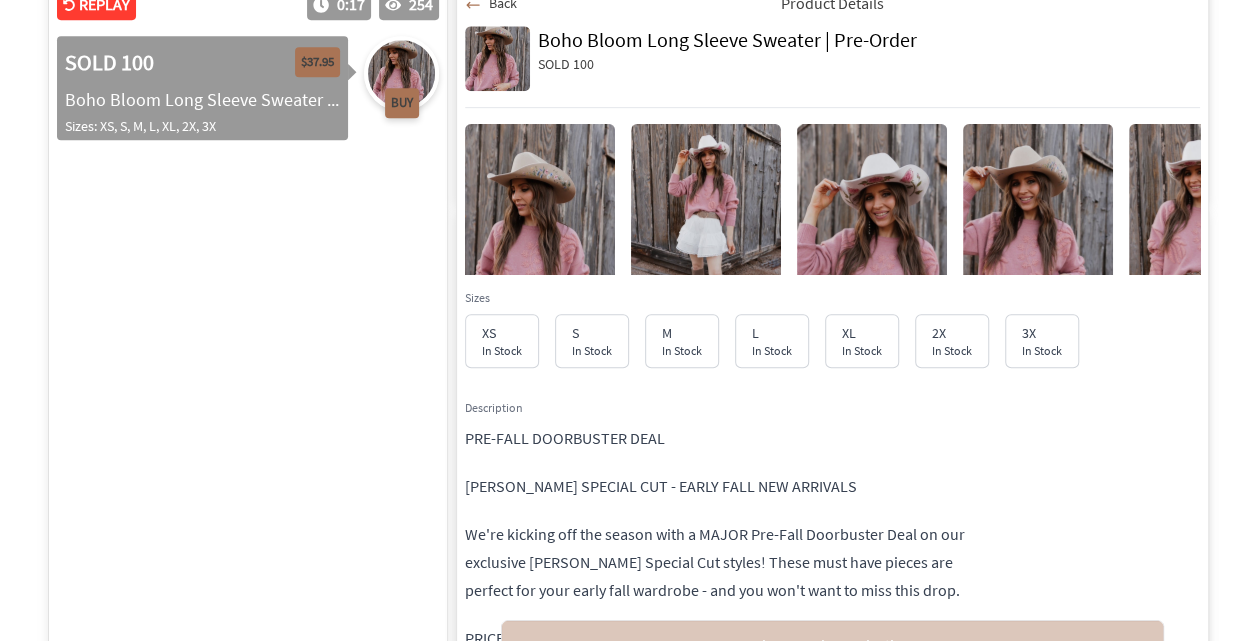 click at bounding box center [1038, 236] 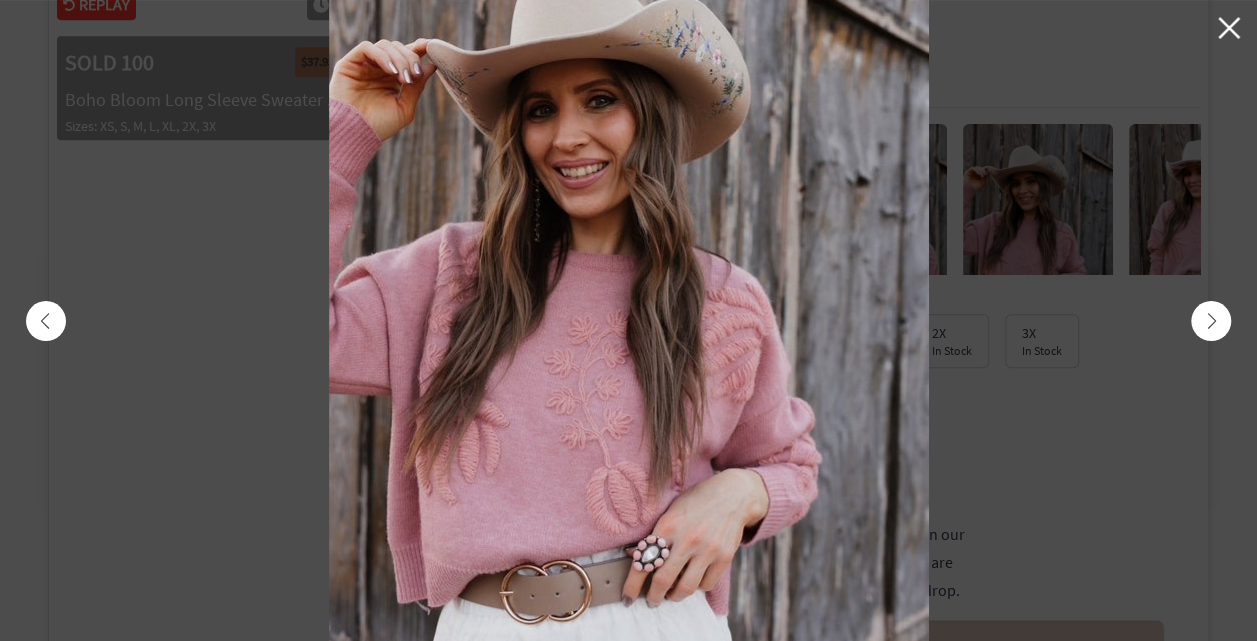 click 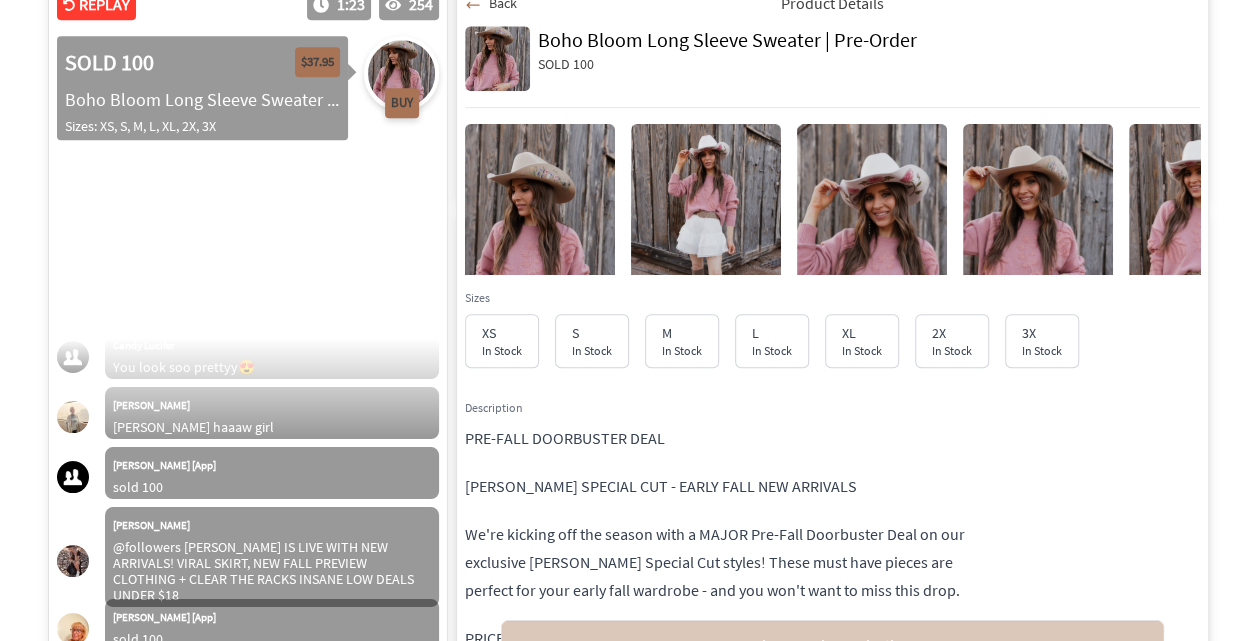 scroll, scrollTop: 283, scrollLeft: 0, axis: vertical 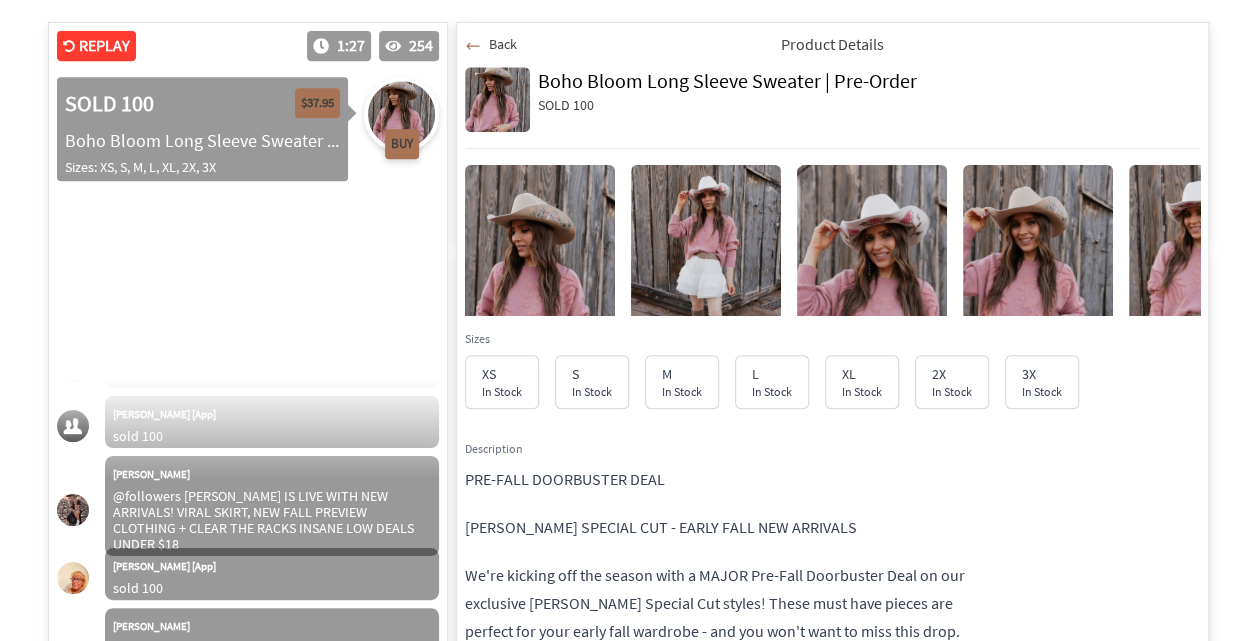 click on "Back" at bounding box center [503, 44] 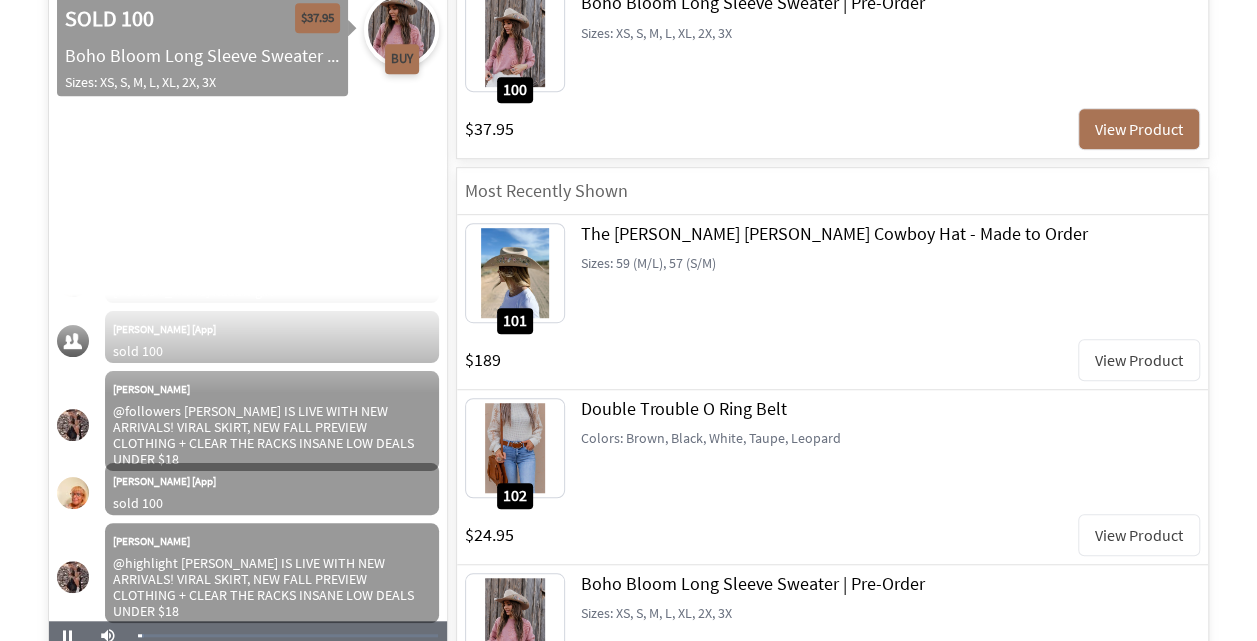 scroll, scrollTop: 529, scrollLeft: 0, axis: vertical 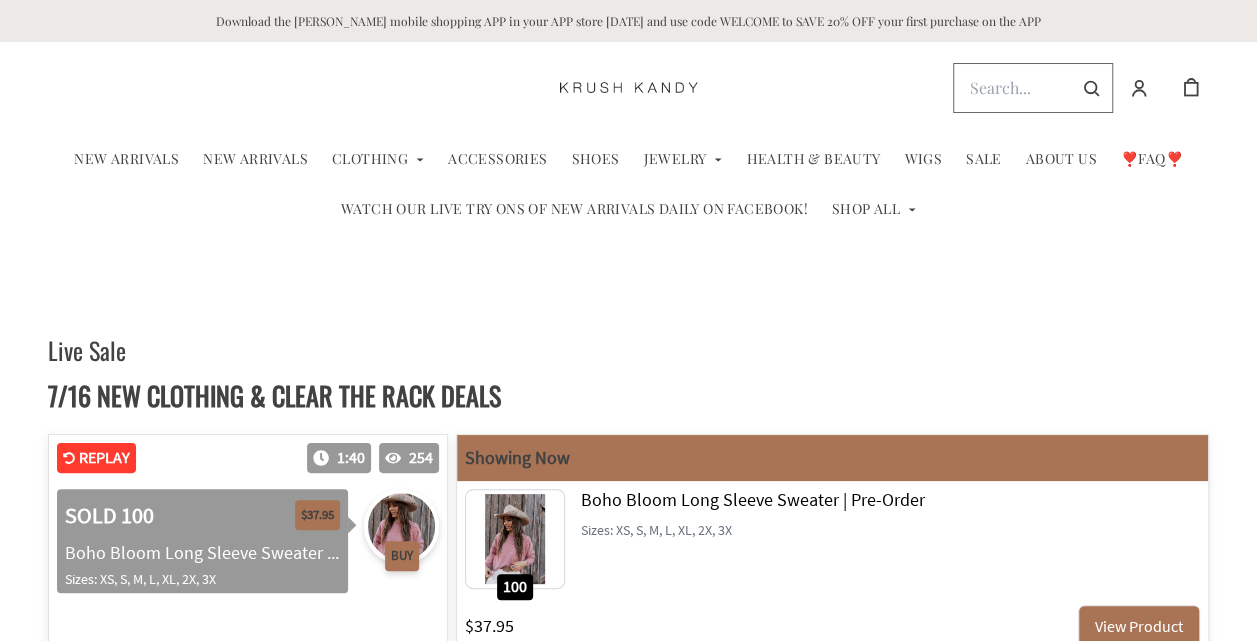 click at bounding box center [629, 88] 